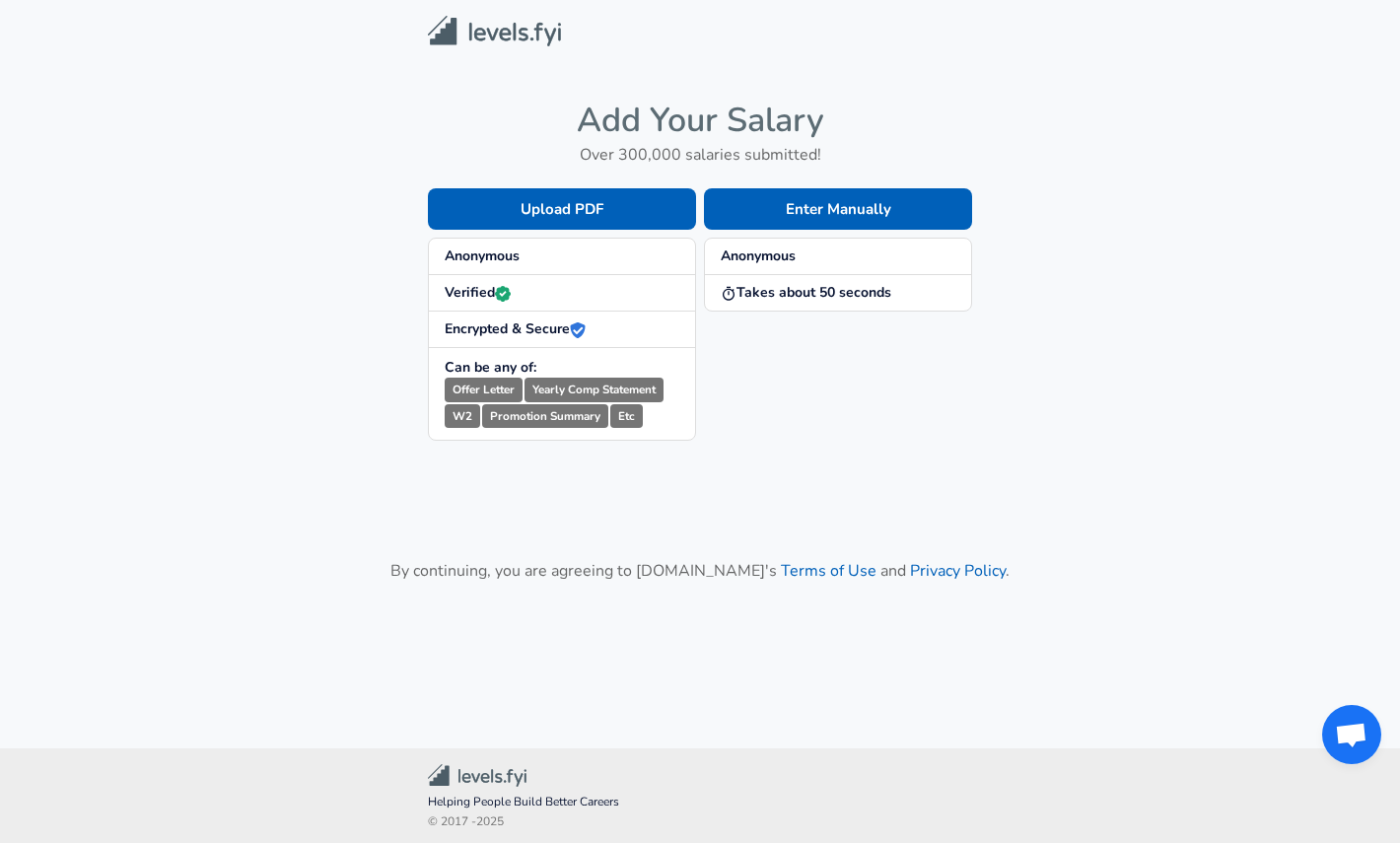 scroll, scrollTop: 0, scrollLeft: 0, axis: both 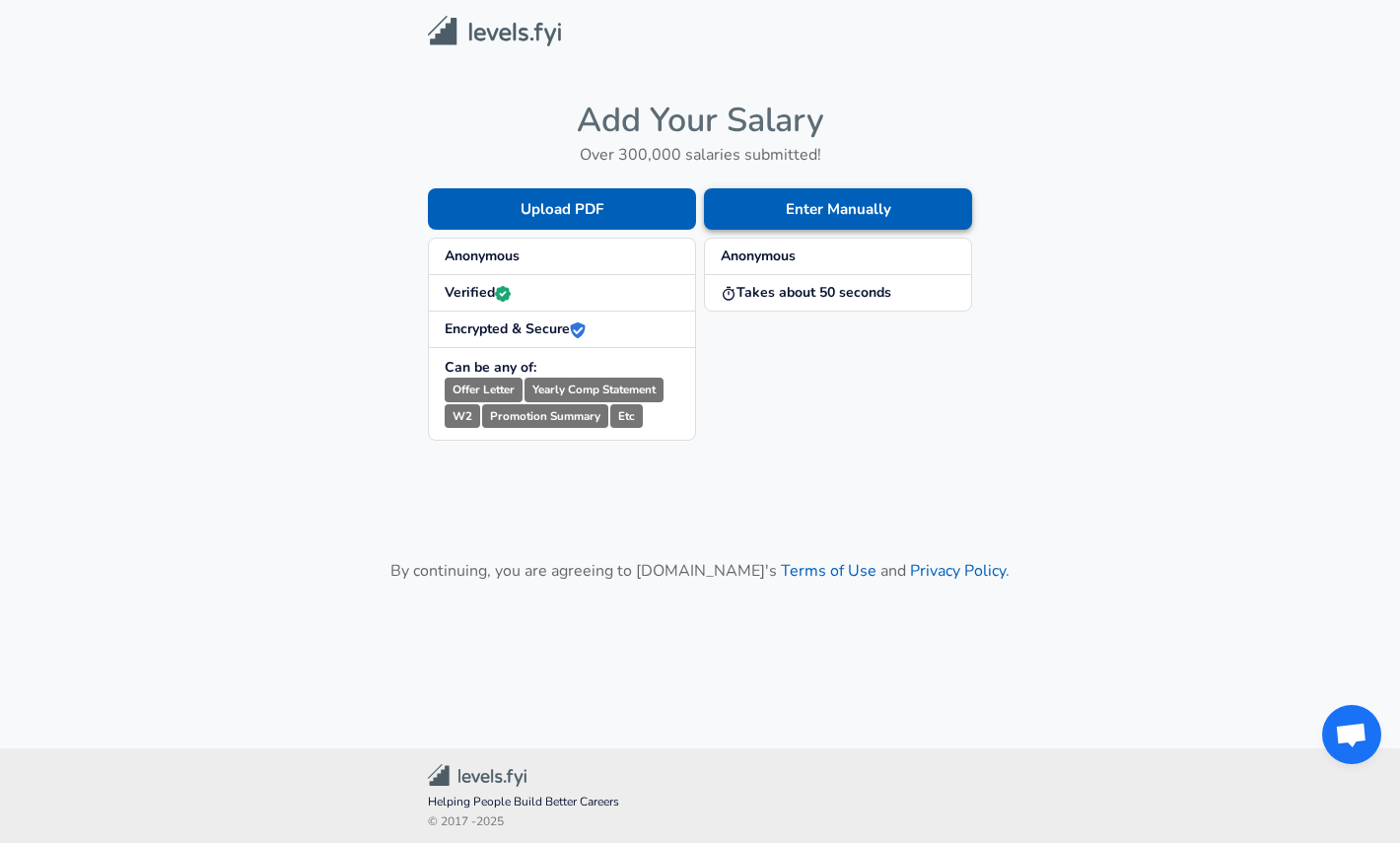 click on "Enter Manually" at bounding box center (838, 209) 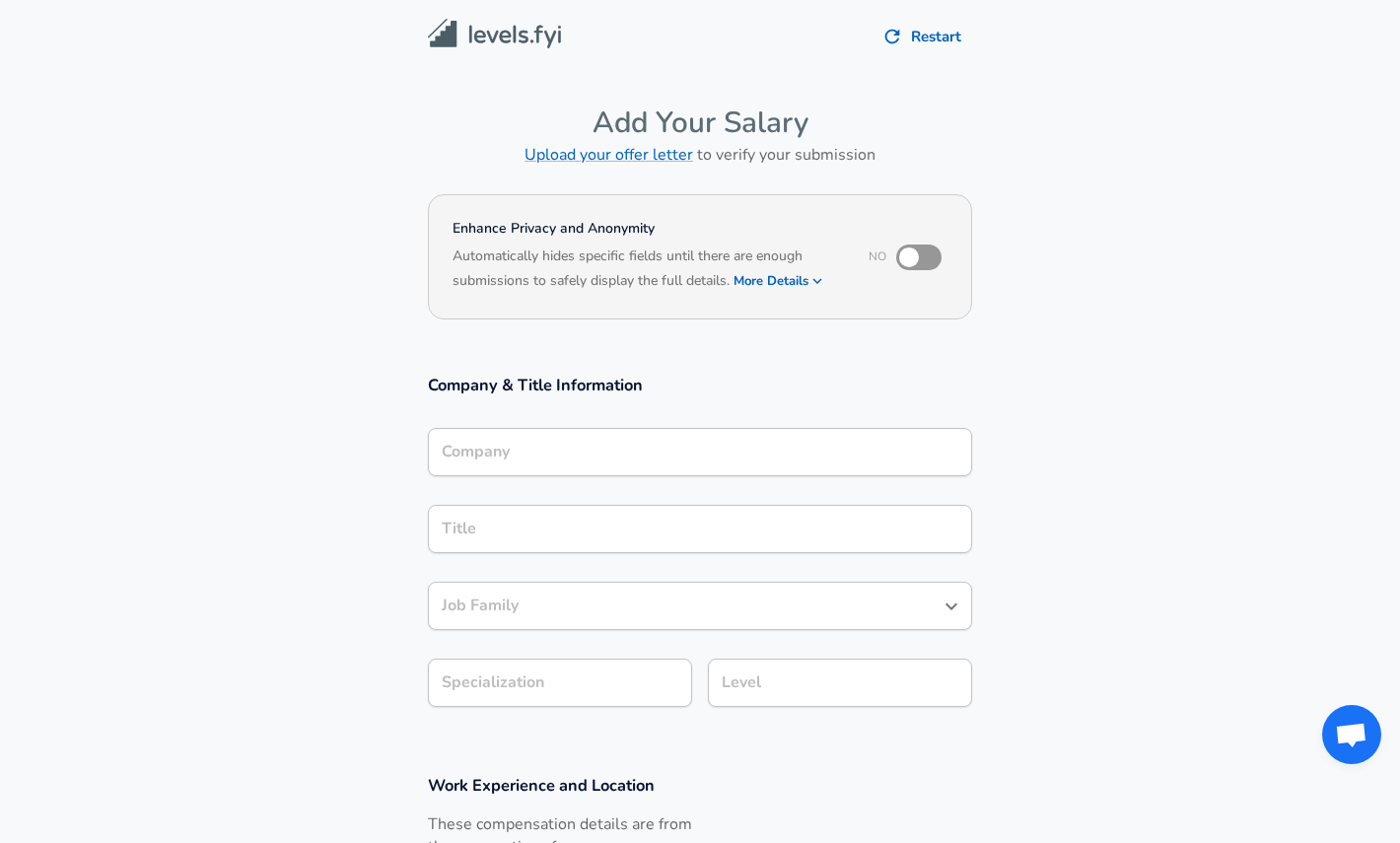 click on "Company" at bounding box center [700, 452] 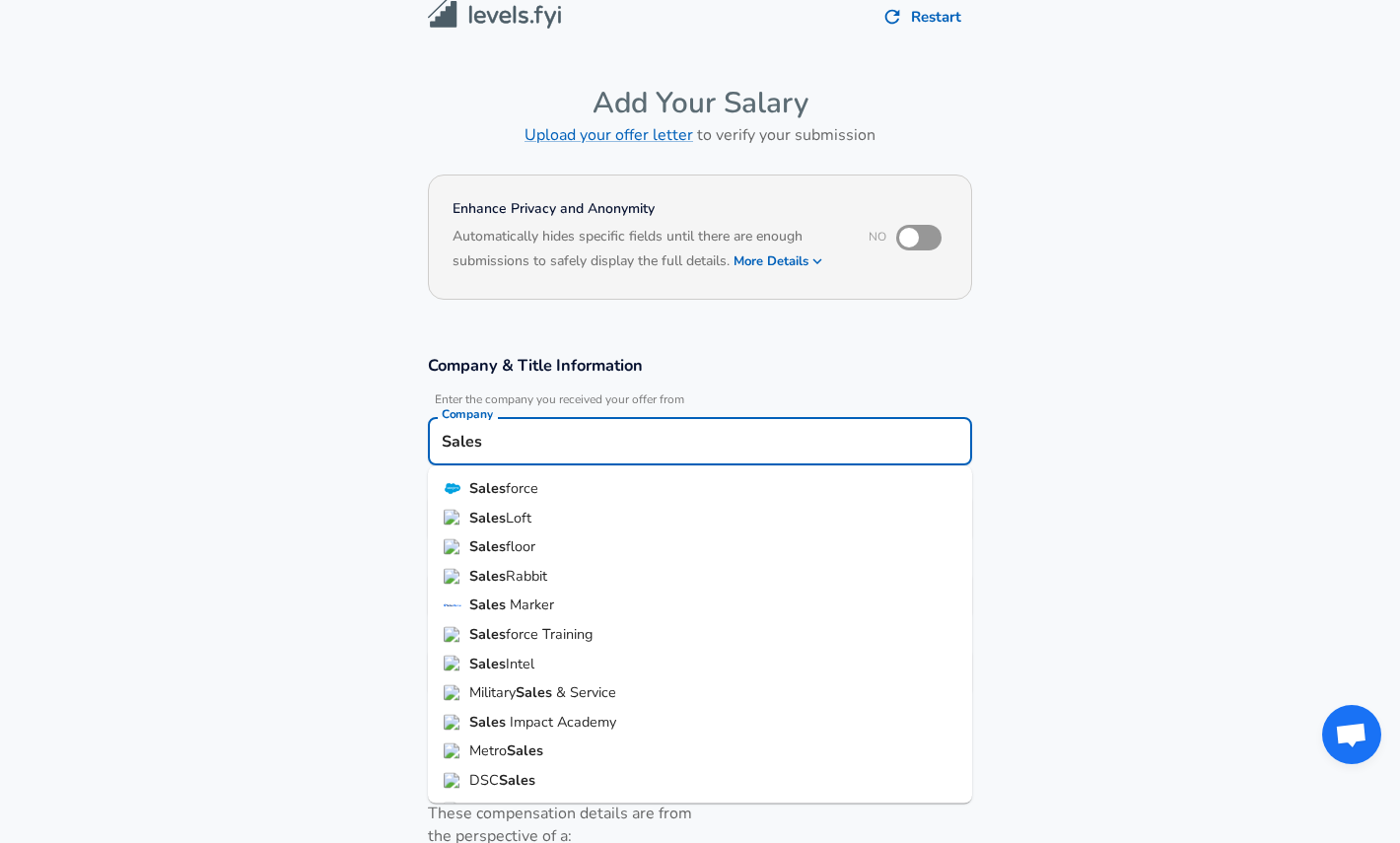 click on "Sales force" at bounding box center [700, 489] 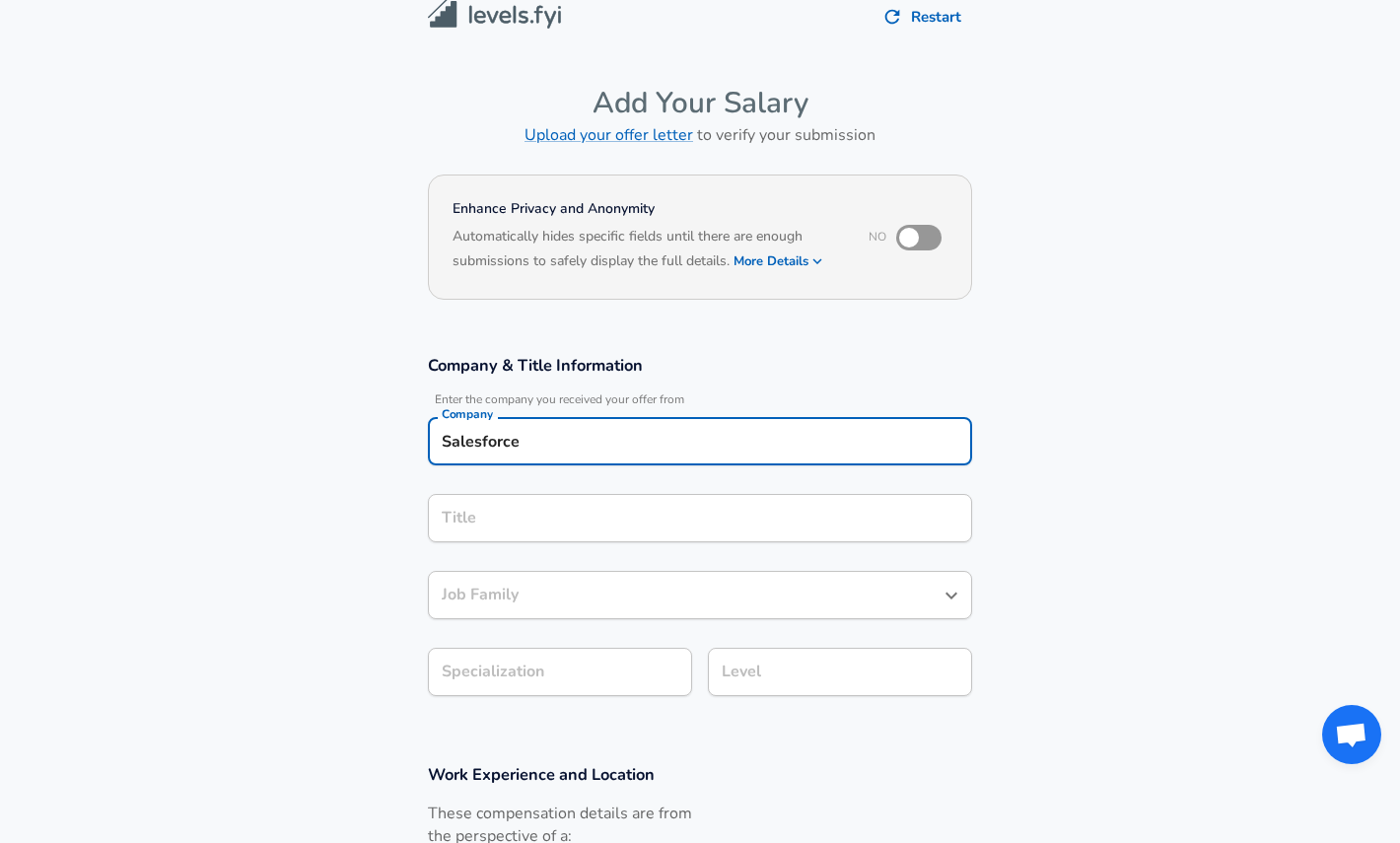 type on "Salesforce" 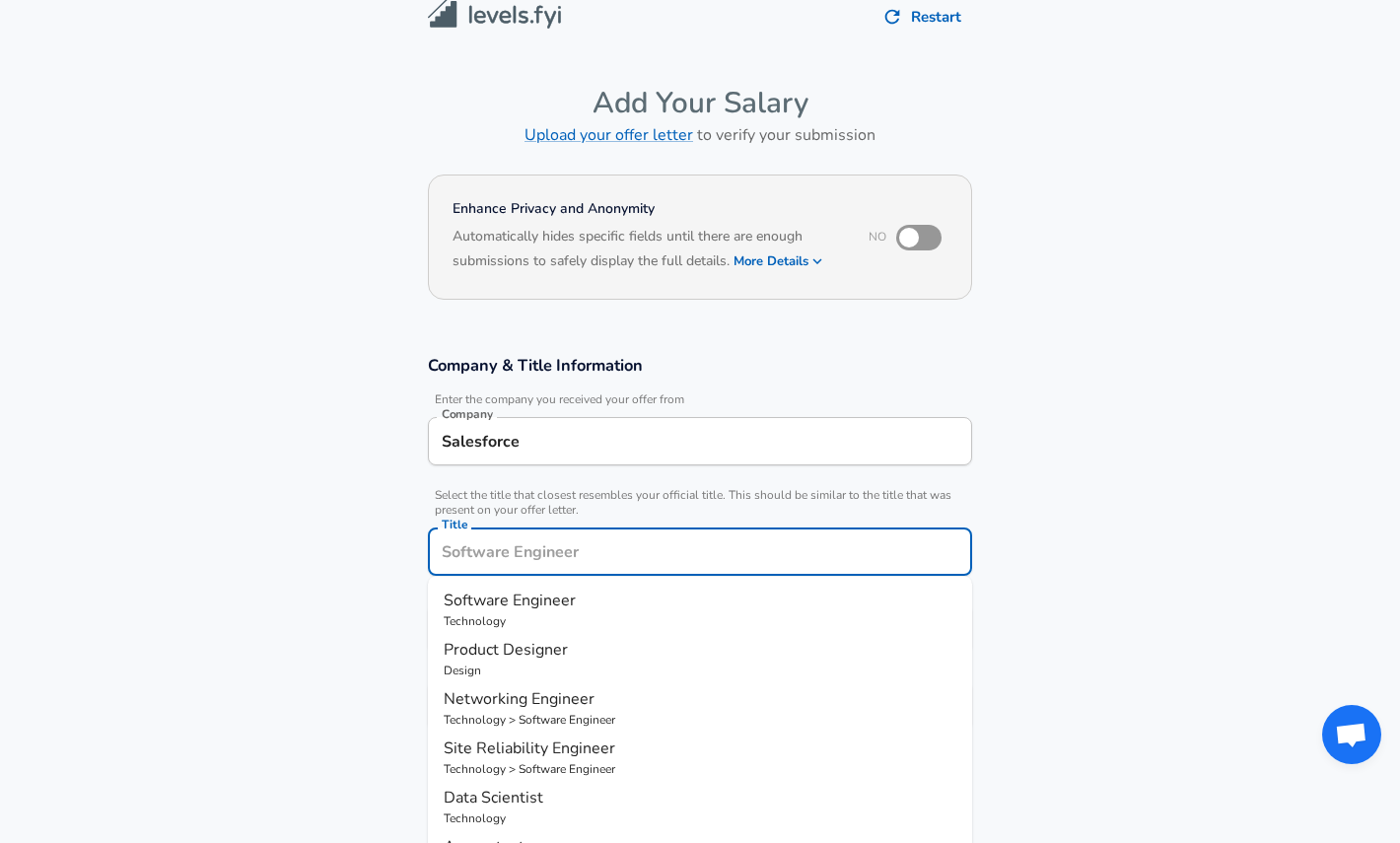 click on "Title" at bounding box center (700, 551) 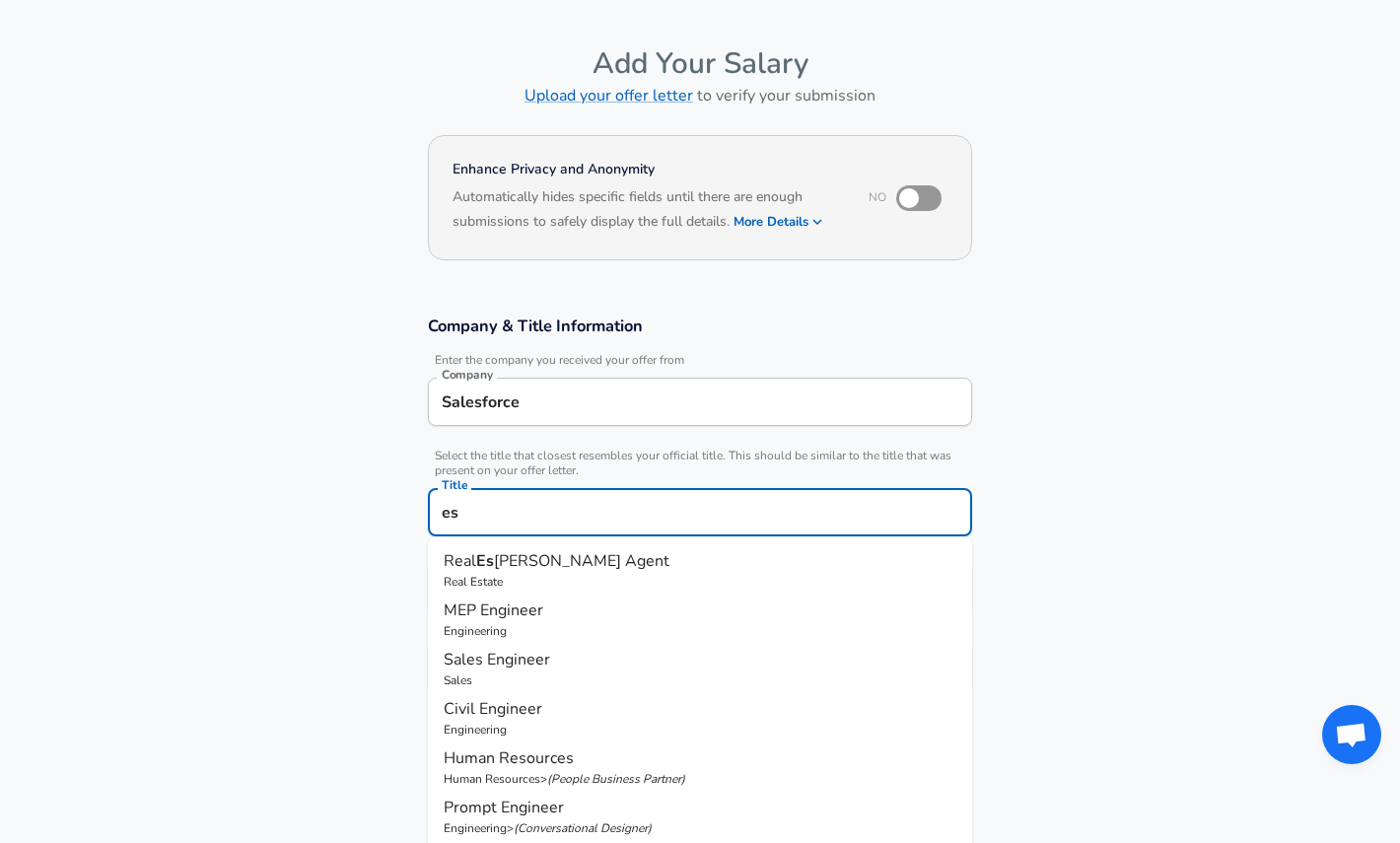 type on "e" 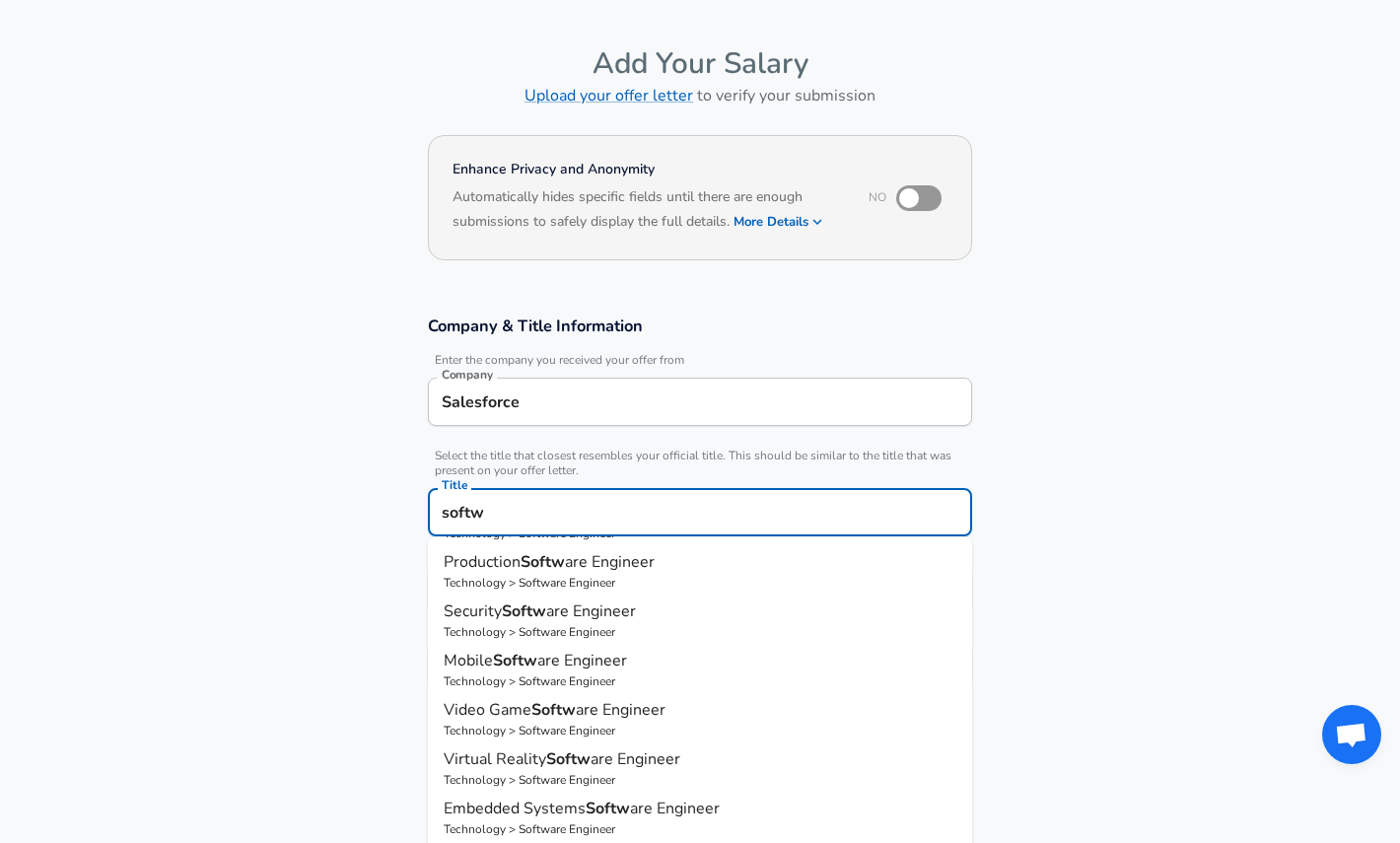 scroll, scrollTop: 369, scrollLeft: 0, axis: vertical 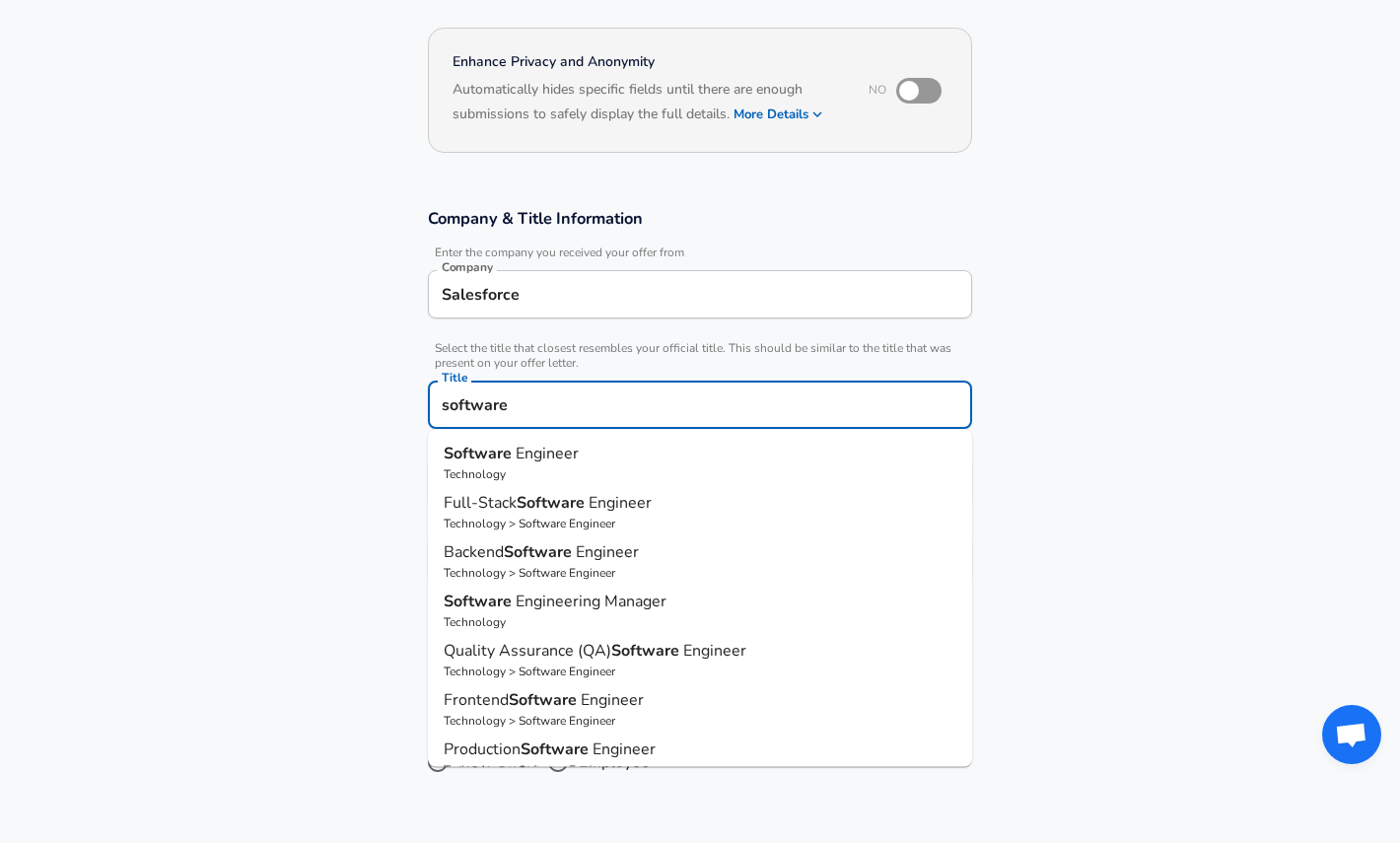 click on "Technology" at bounding box center (700, 474) 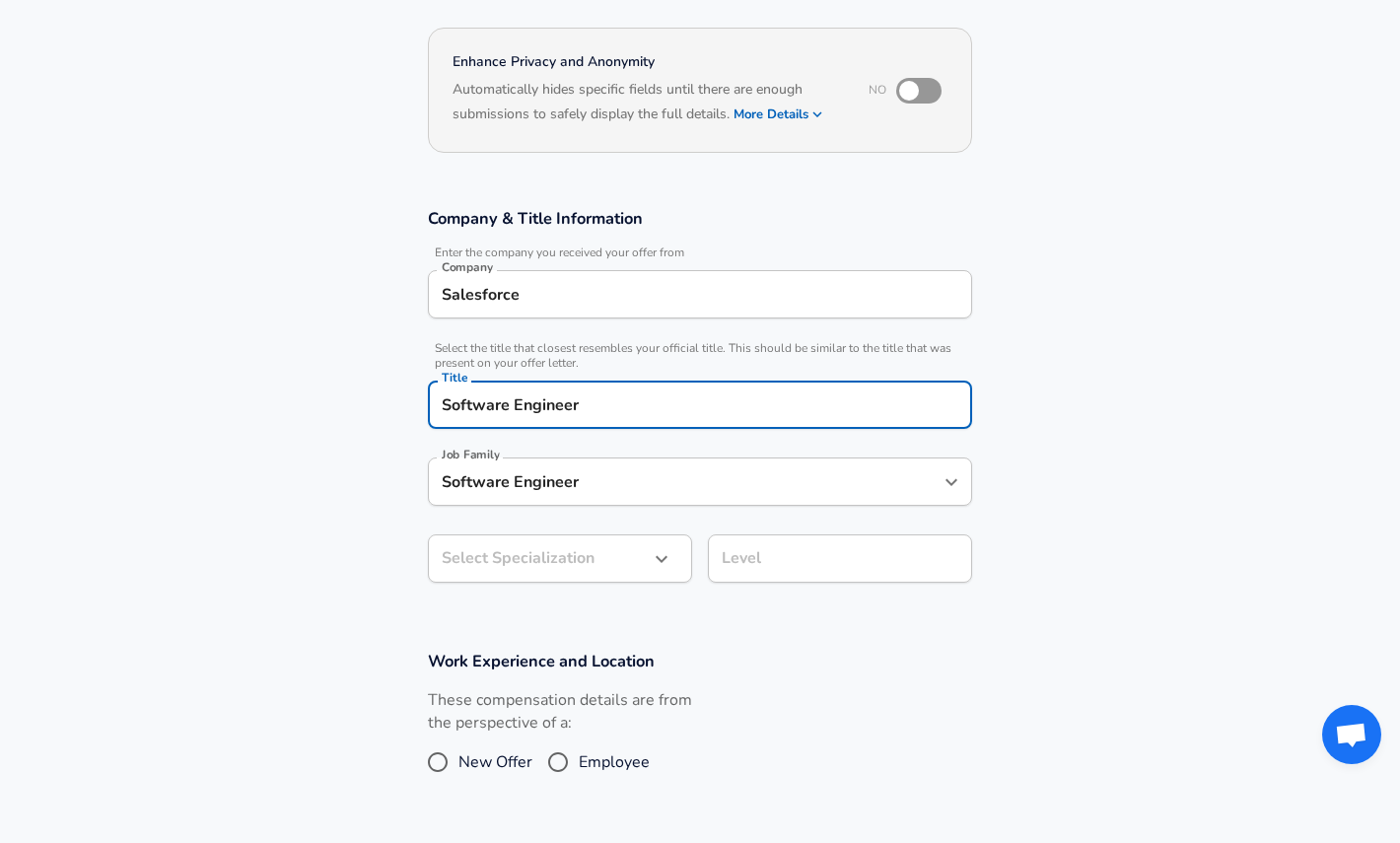 type on "Software Engineer" 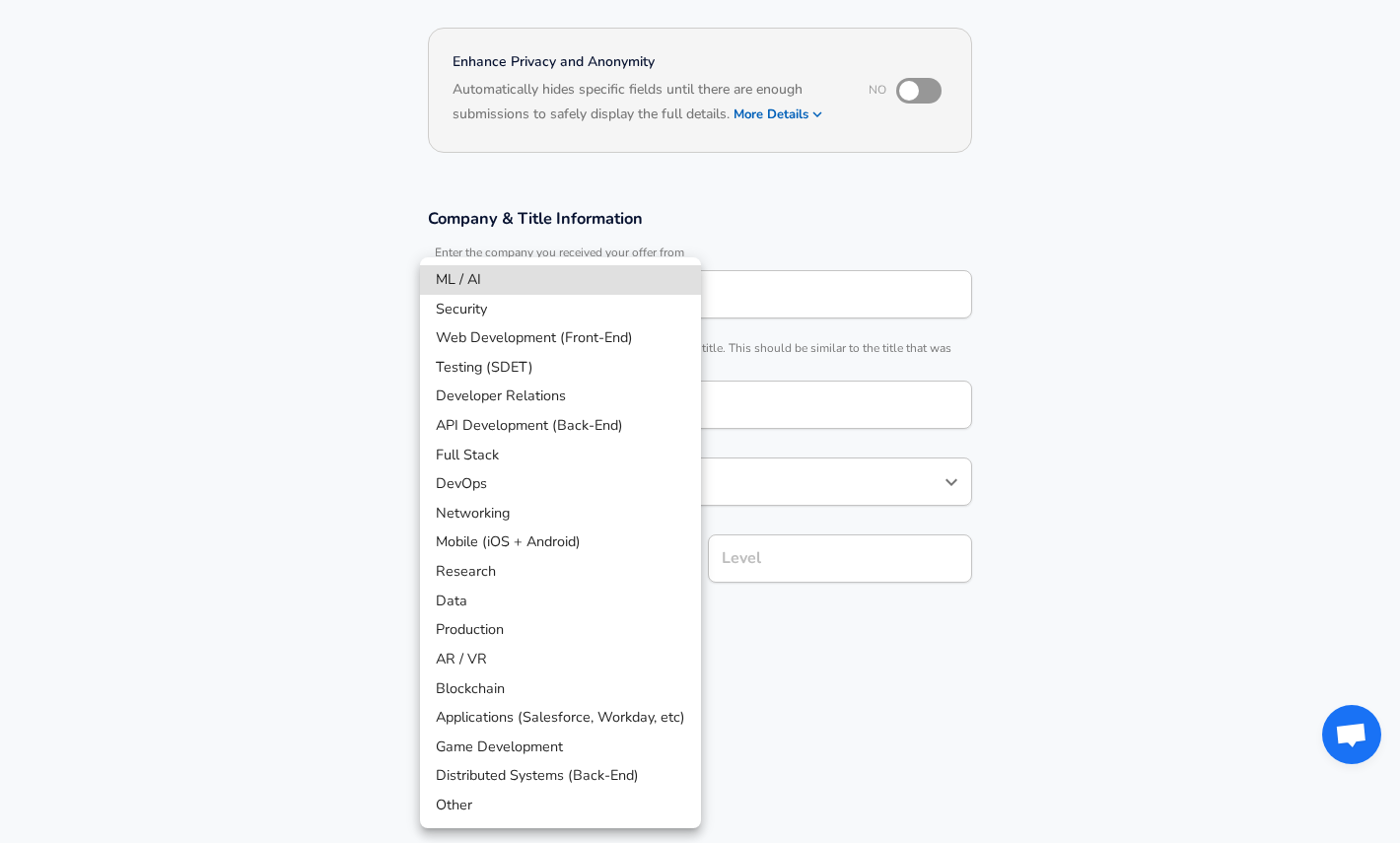 scroll, scrollTop: 226, scrollLeft: 0, axis: vertical 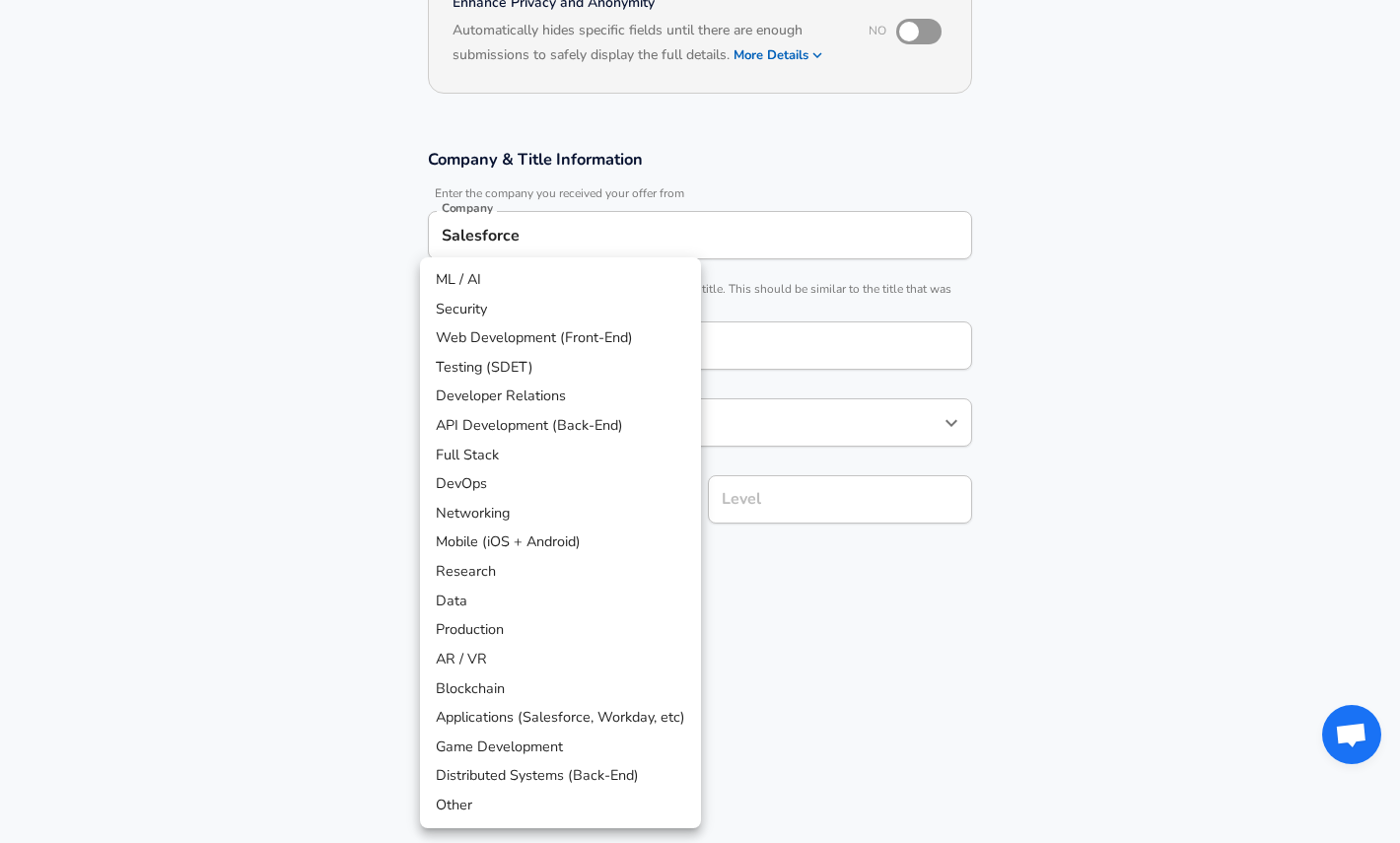click at bounding box center (700, 421) 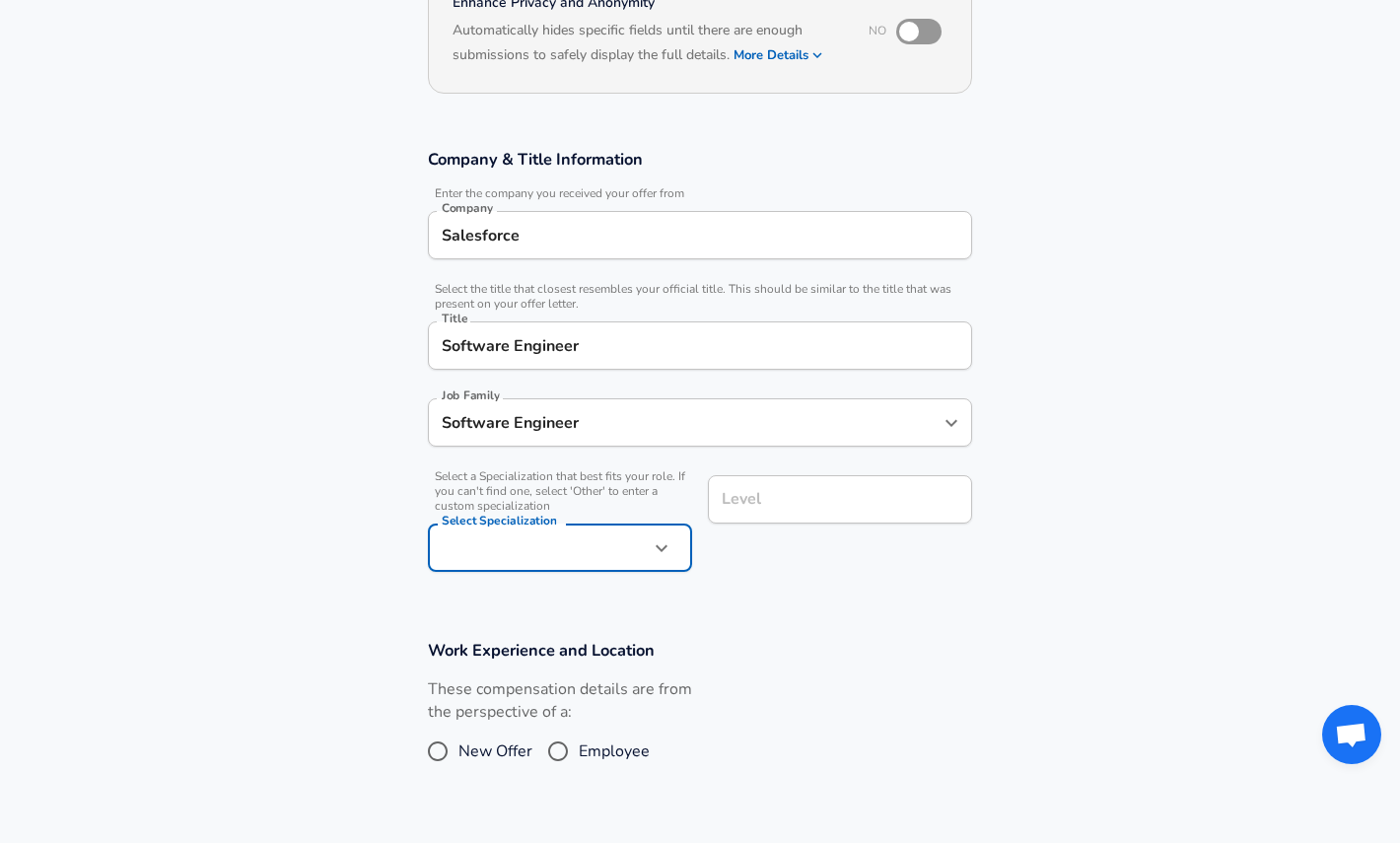 click on "Level" at bounding box center (840, 499) 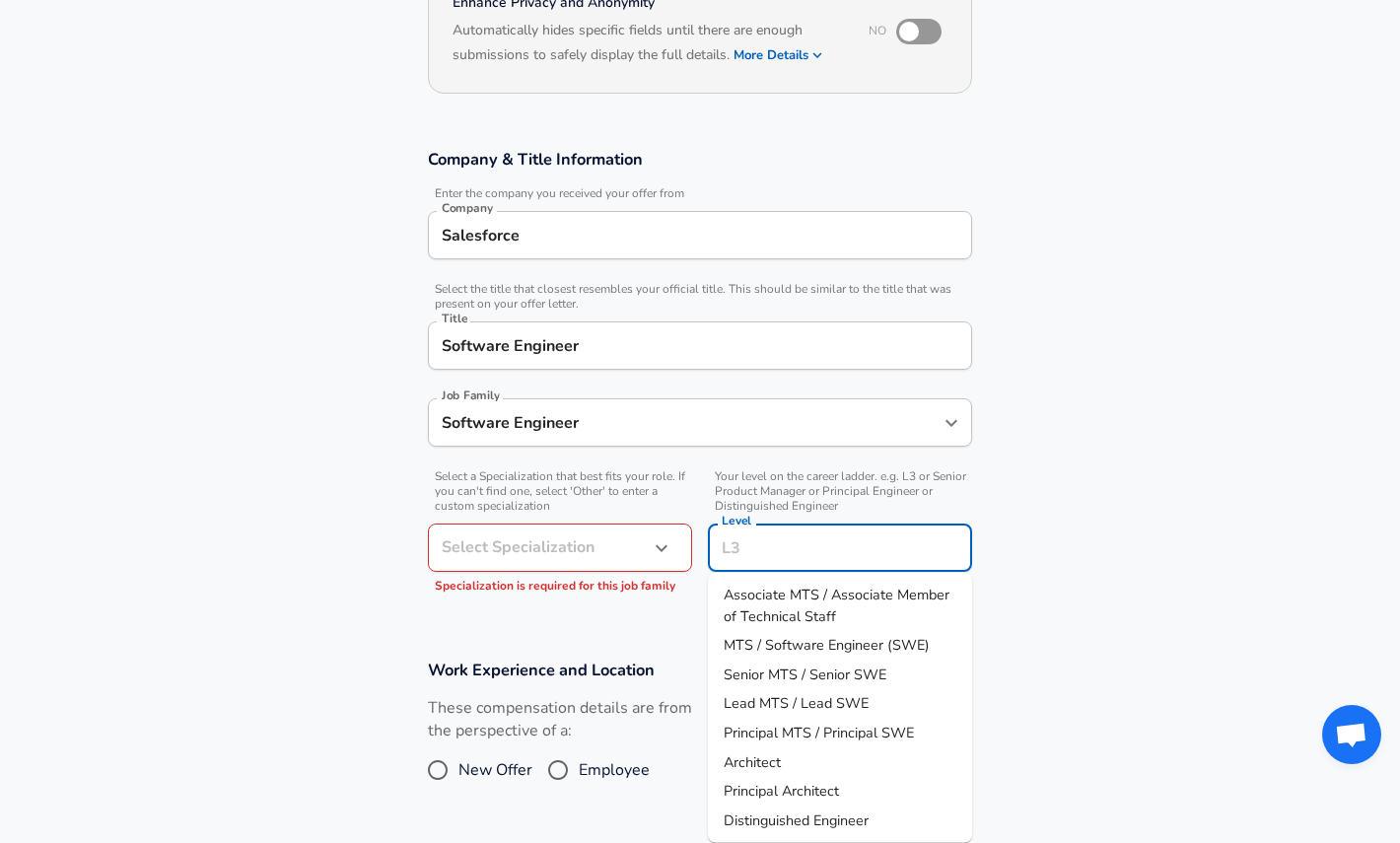 scroll, scrollTop: 265, scrollLeft: 0, axis: vertical 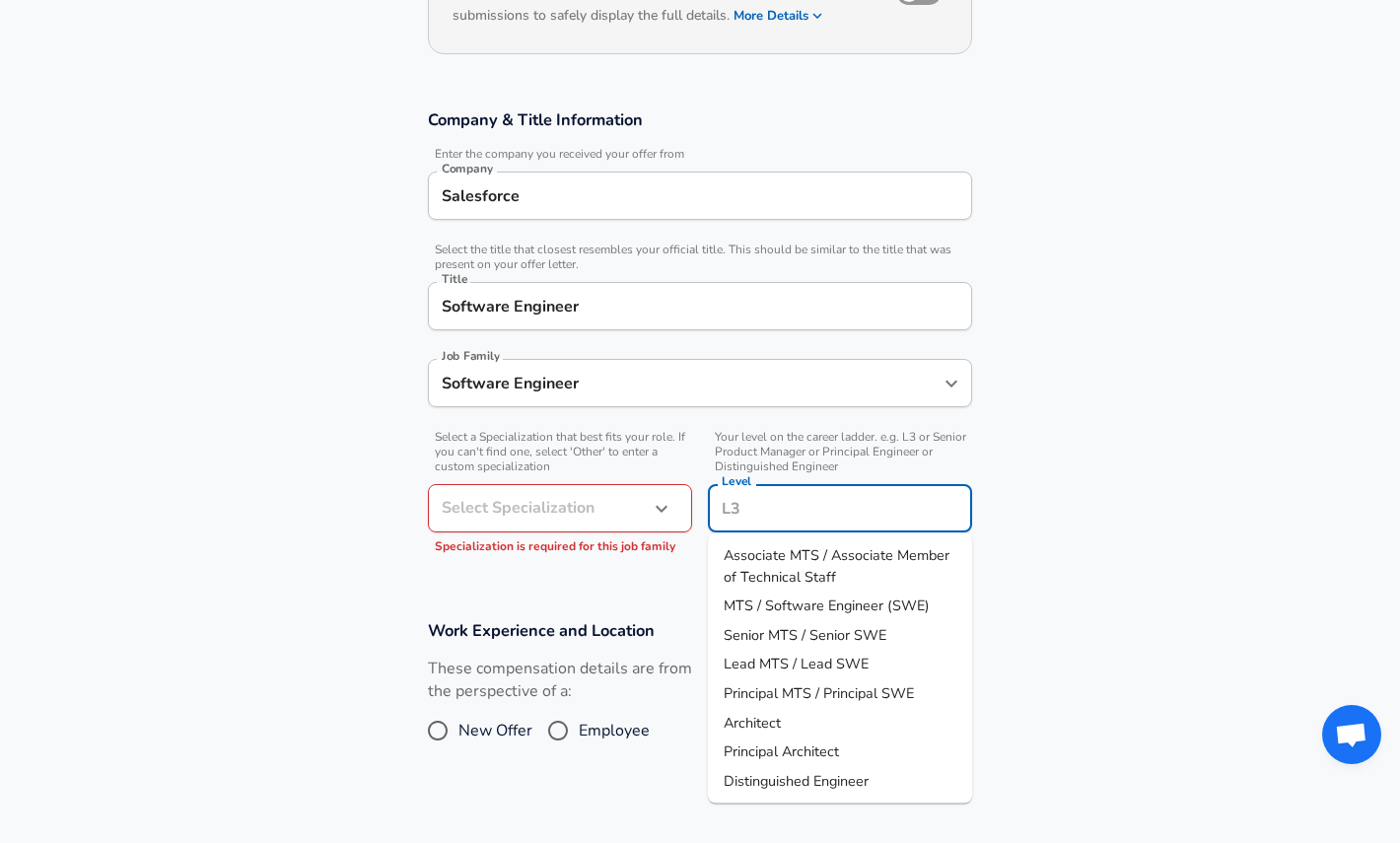 click on "Principal MTS / Principal SWE" at bounding box center (818, 693) 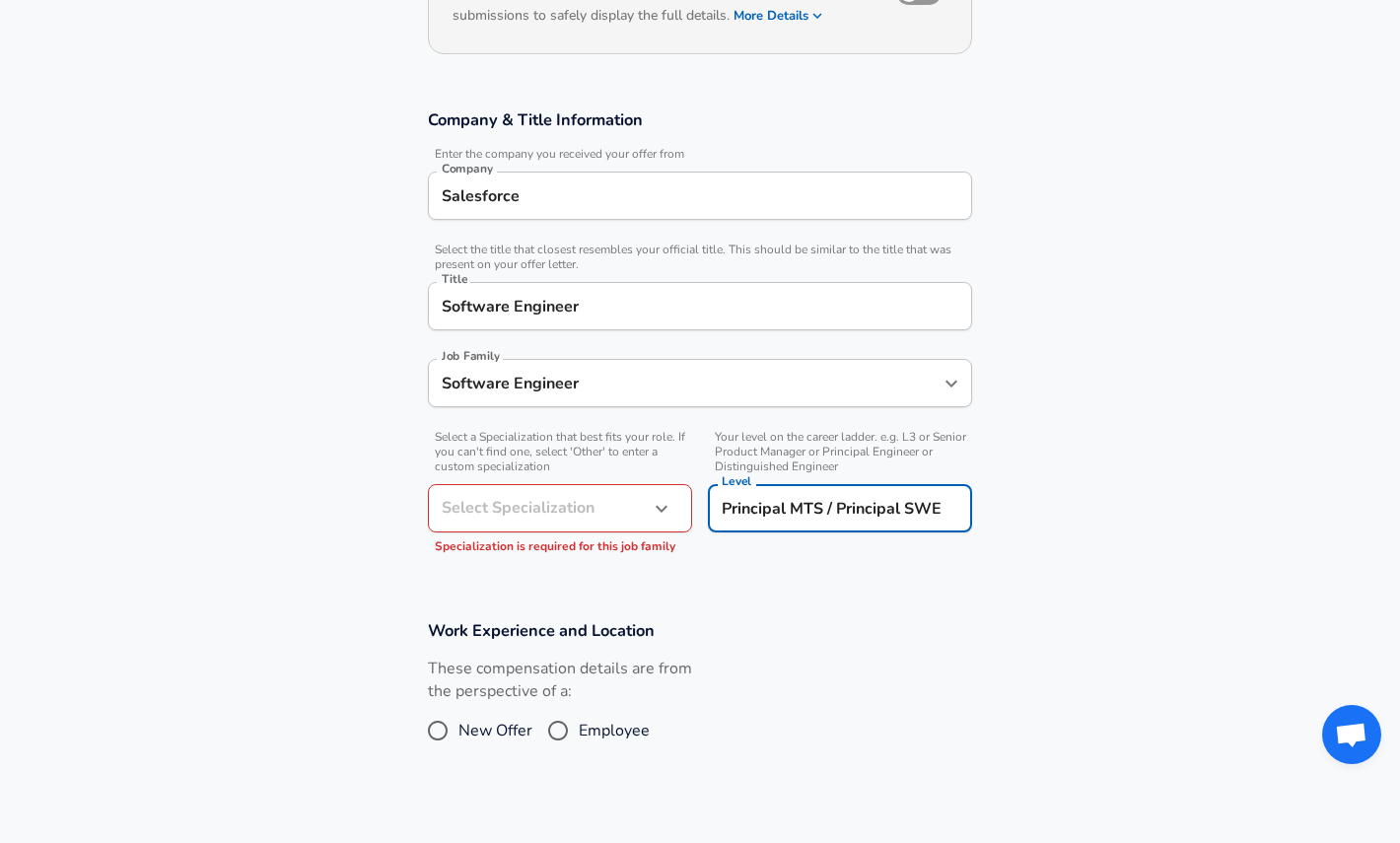 click 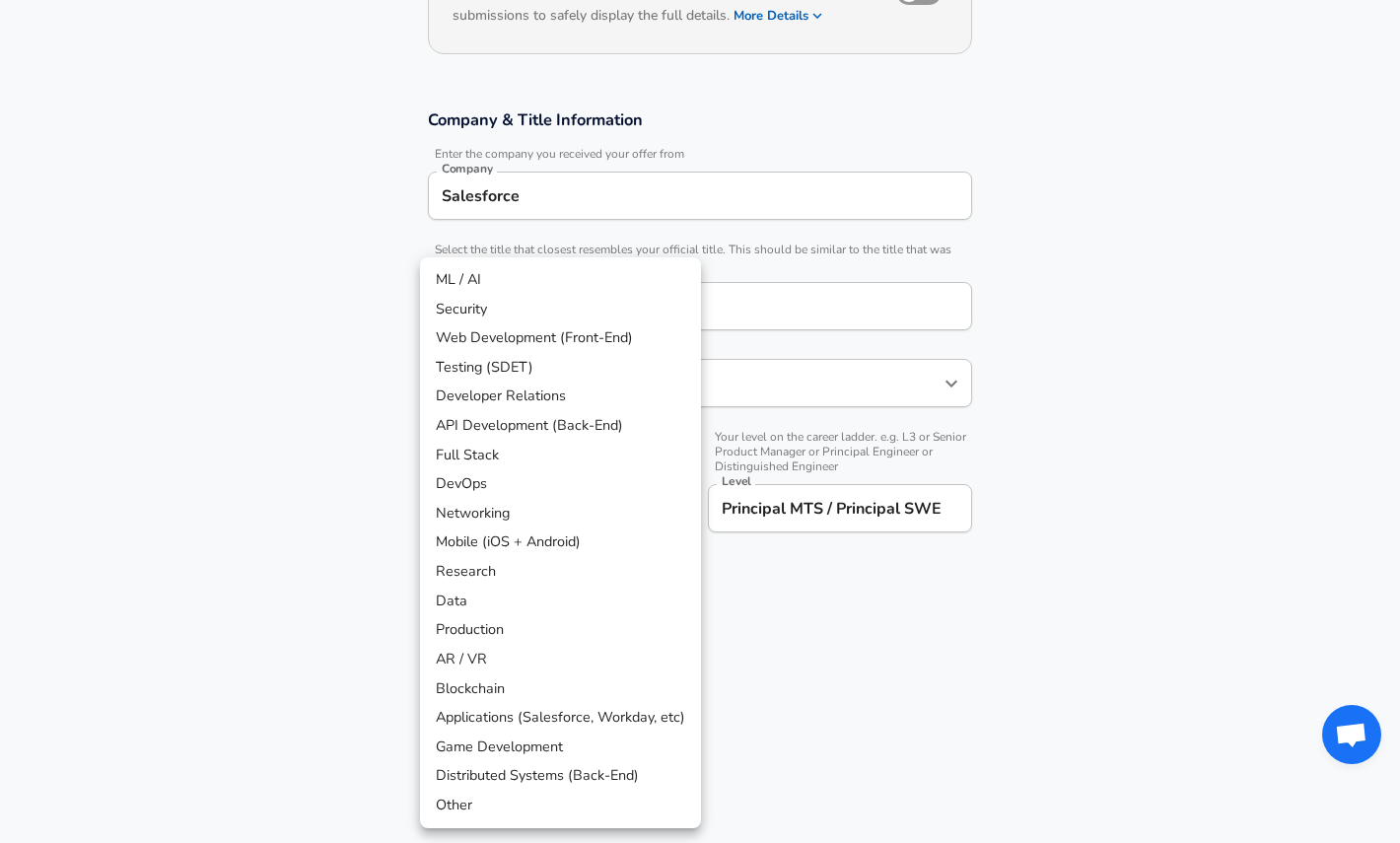 click on "API Development (Back-End)" at bounding box center (560, 426) 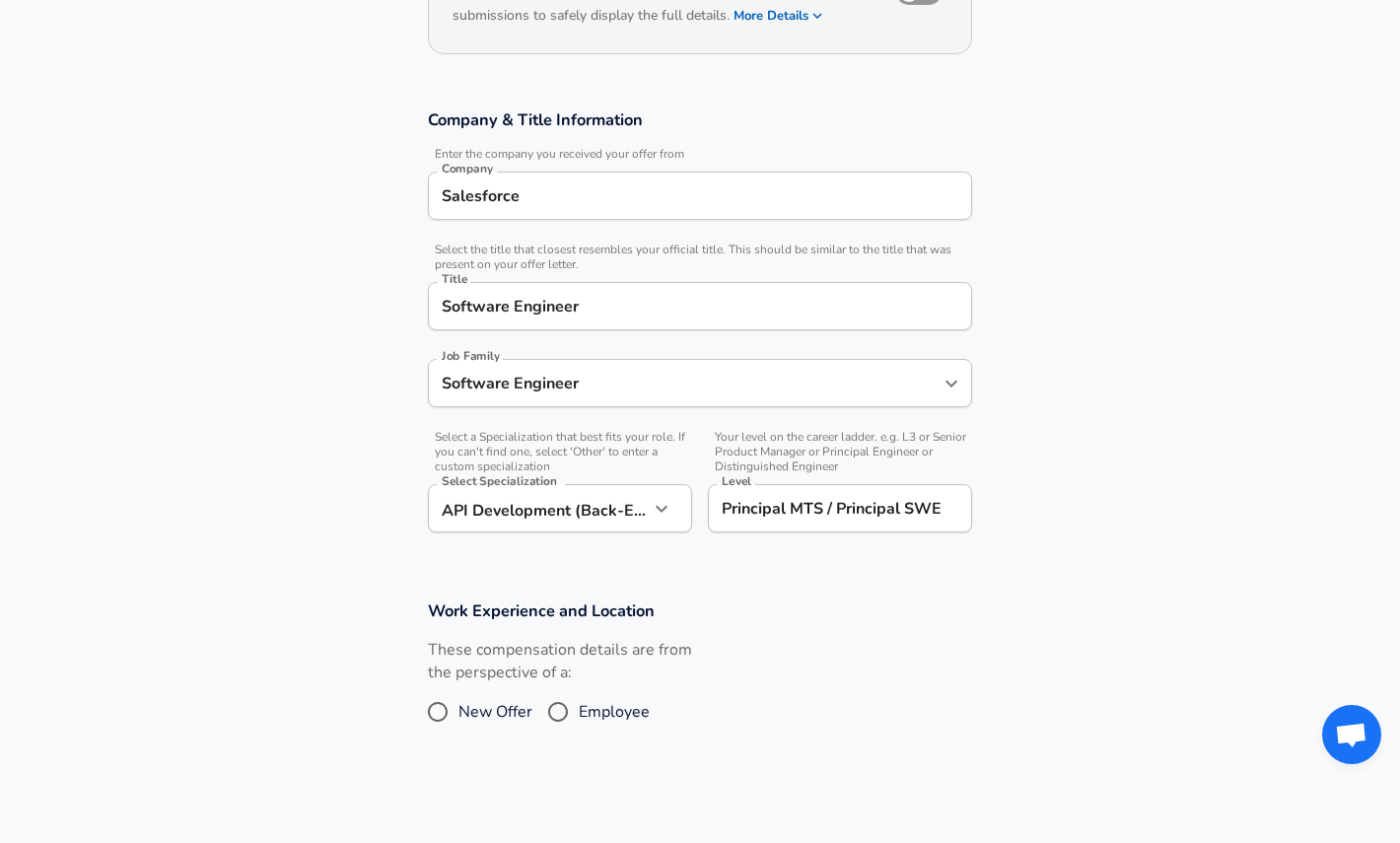 click on "New Offer" at bounding box center (438, 712) 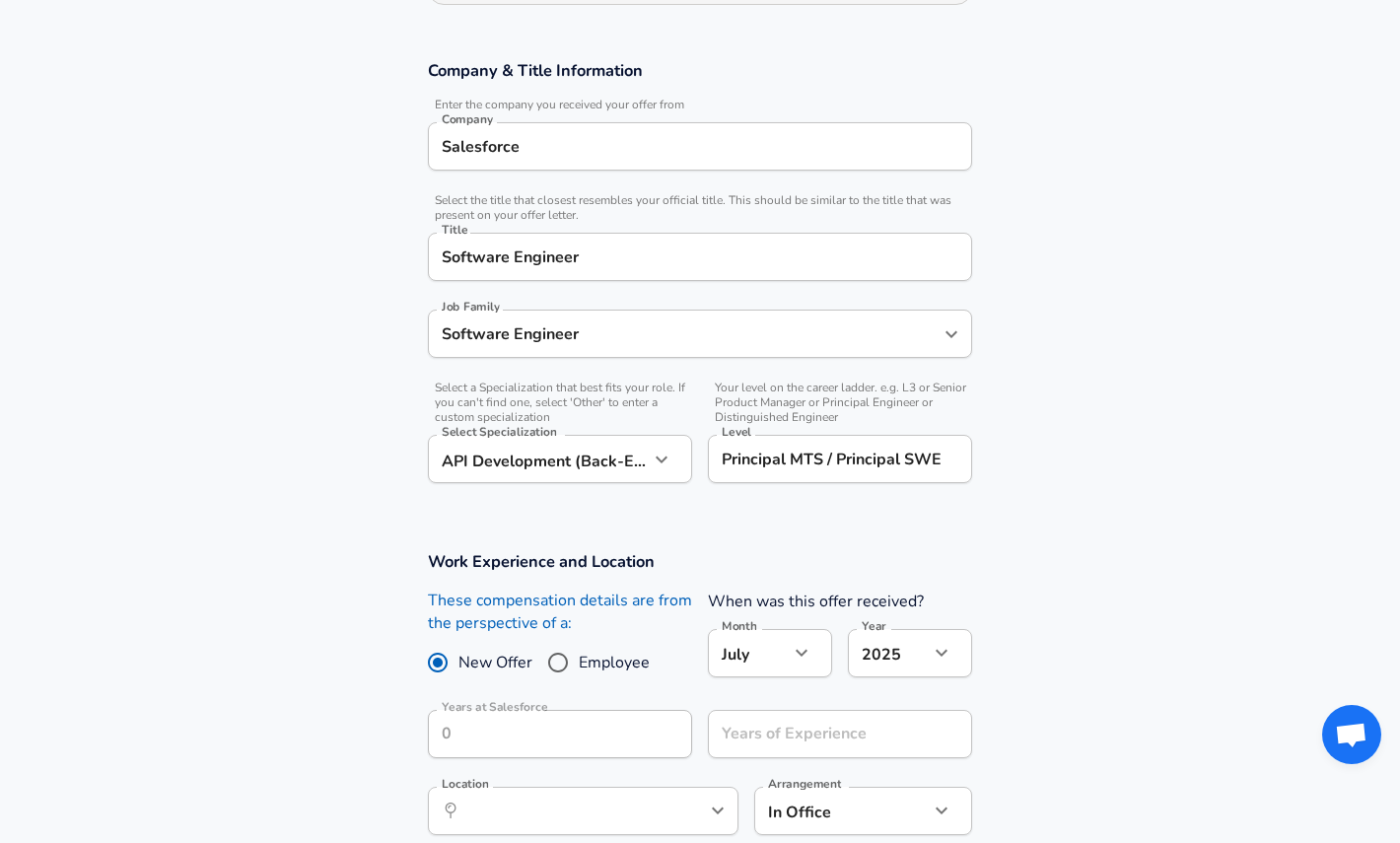 scroll, scrollTop: 342, scrollLeft: 0, axis: vertical 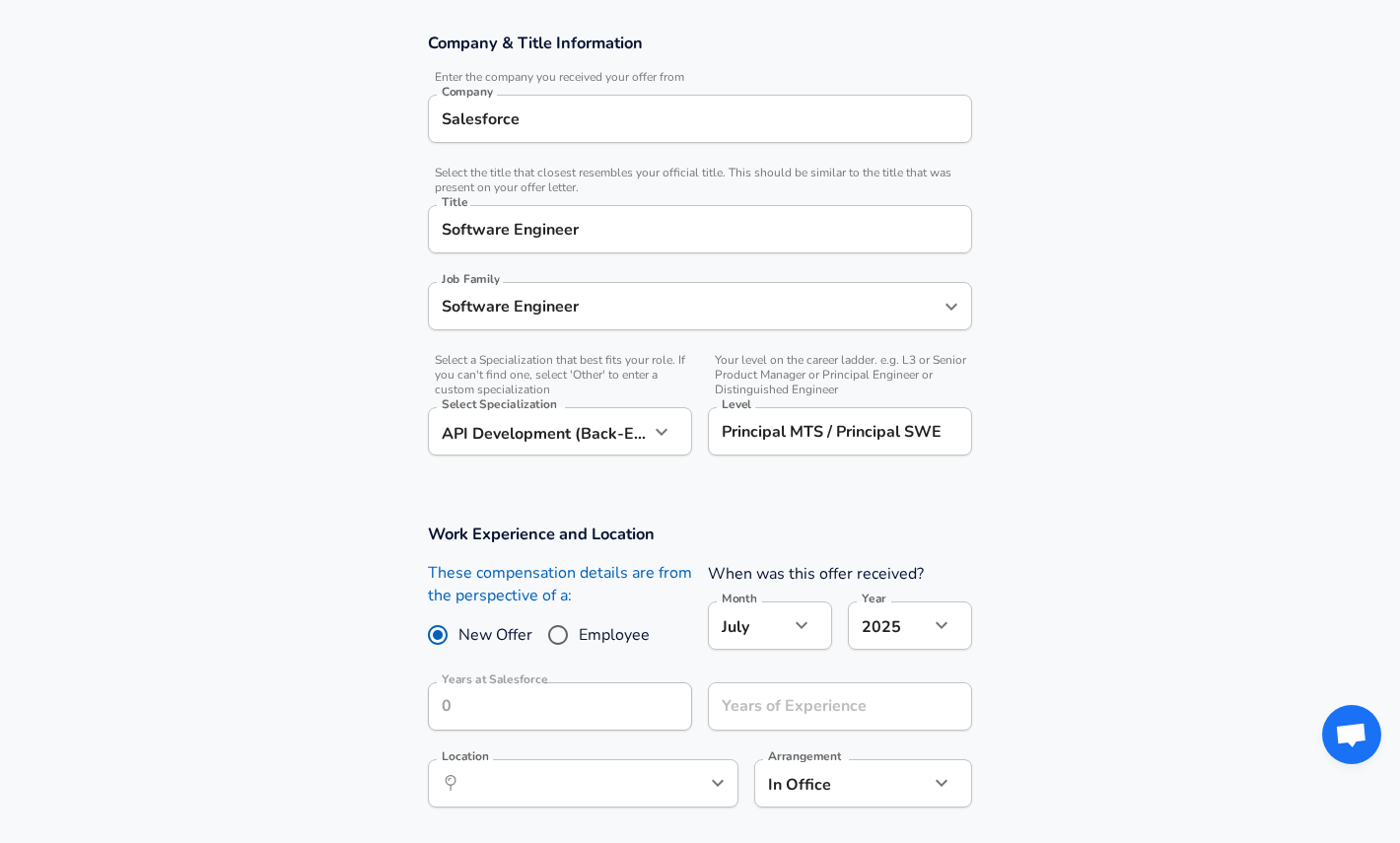 click on "[DATE] Month" at bounding box center (770, 625) 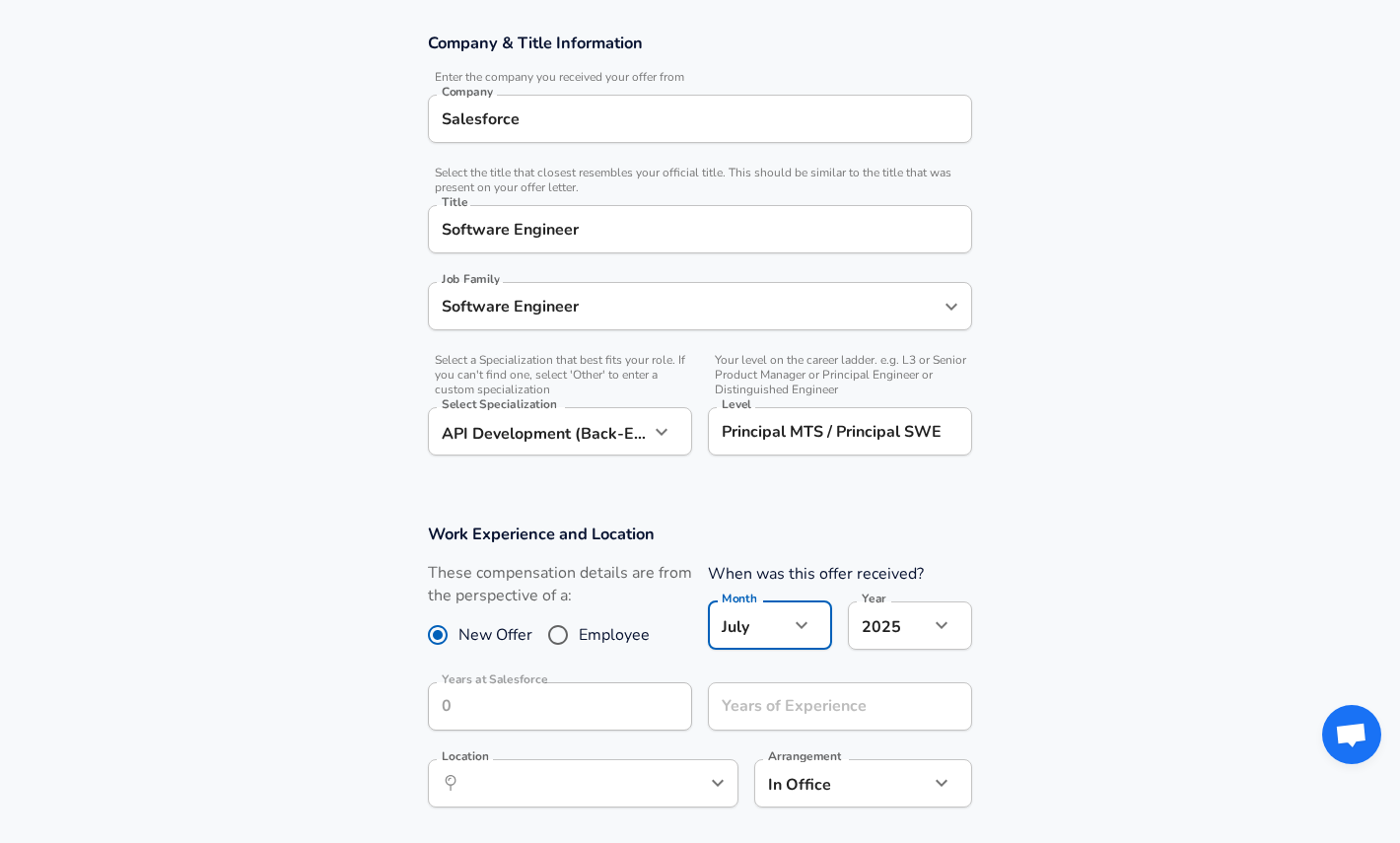click 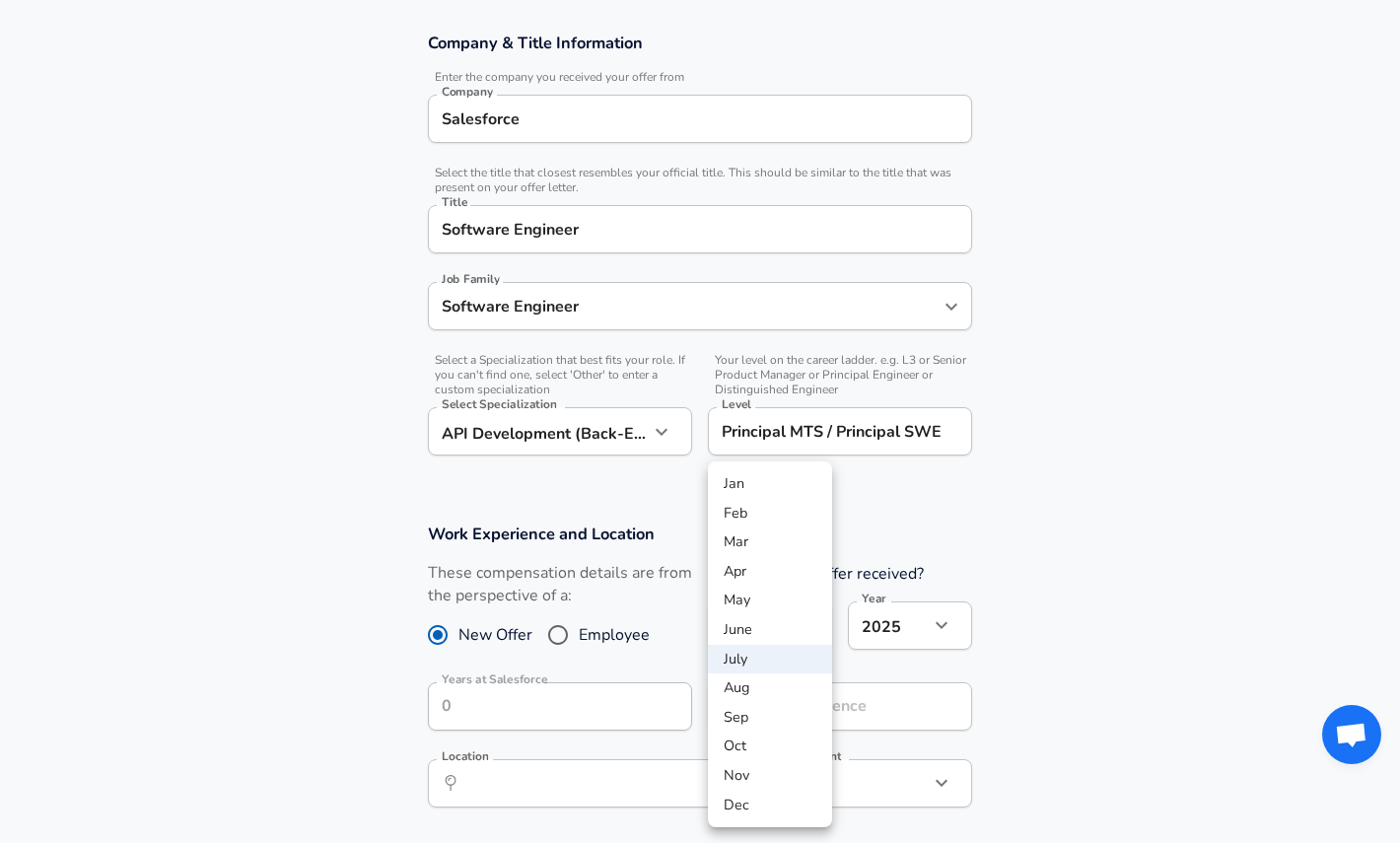 click on "May" at bounding box center (770, 600) 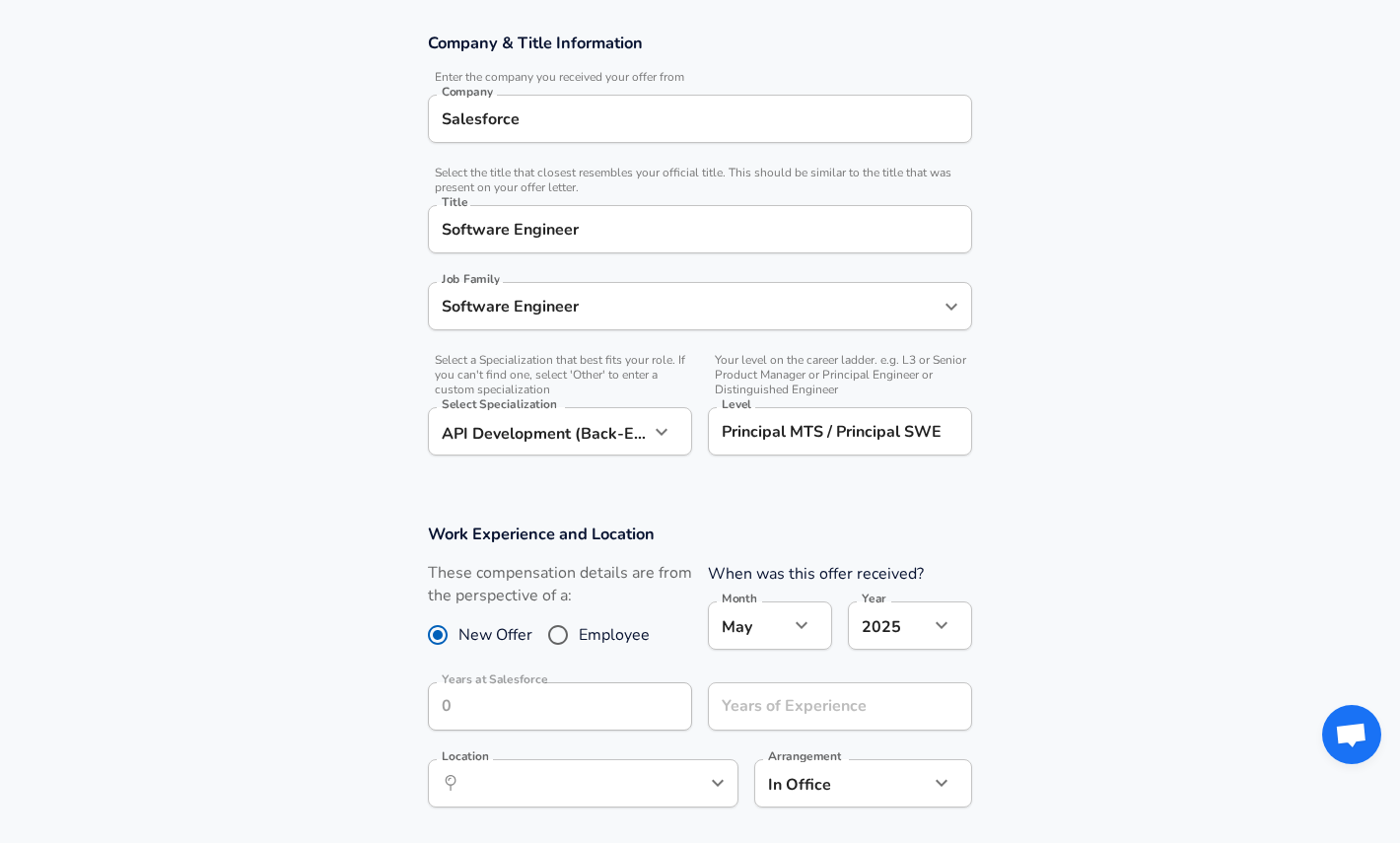 click 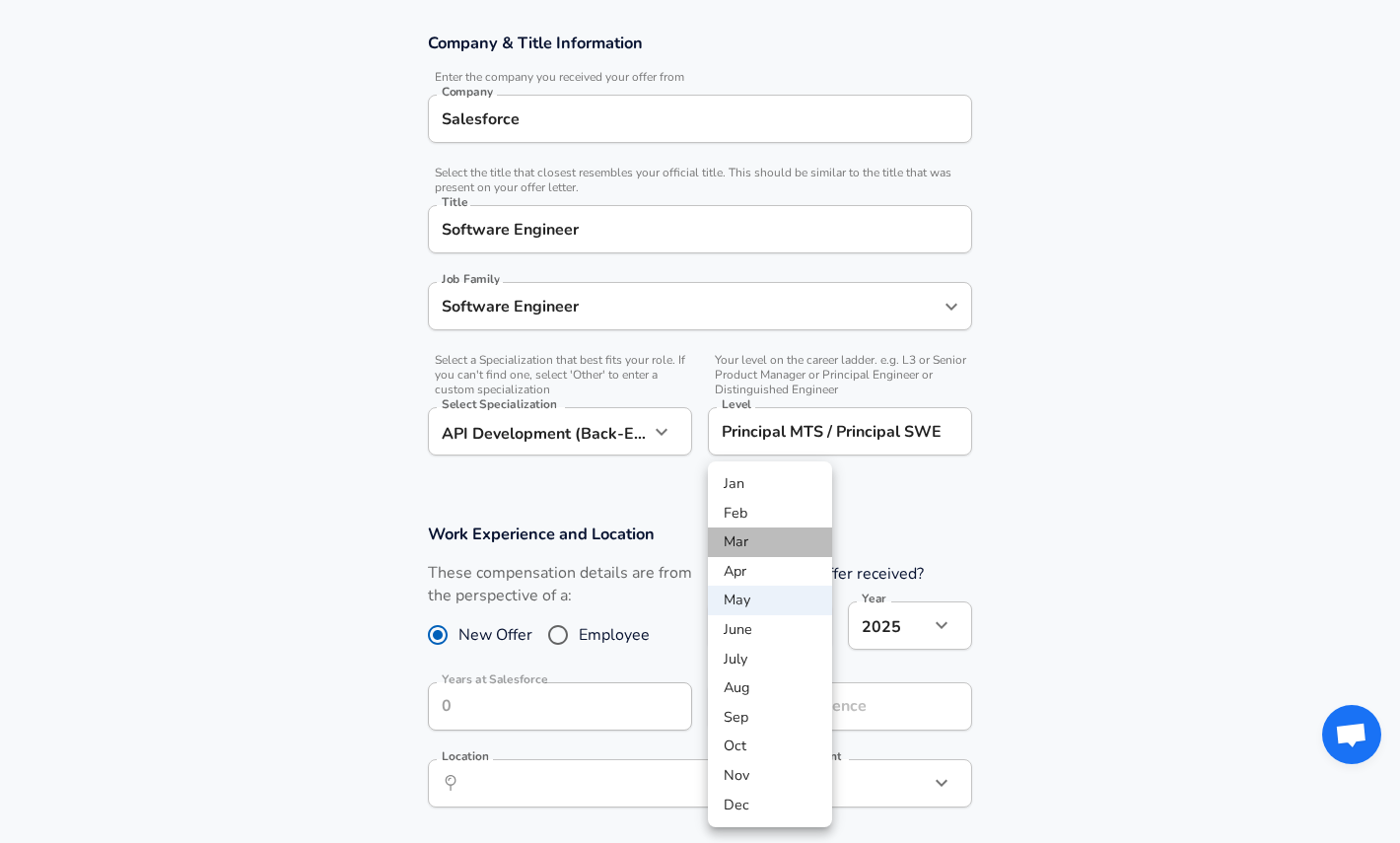 click on "Mar" at bounding box center [770, 542] 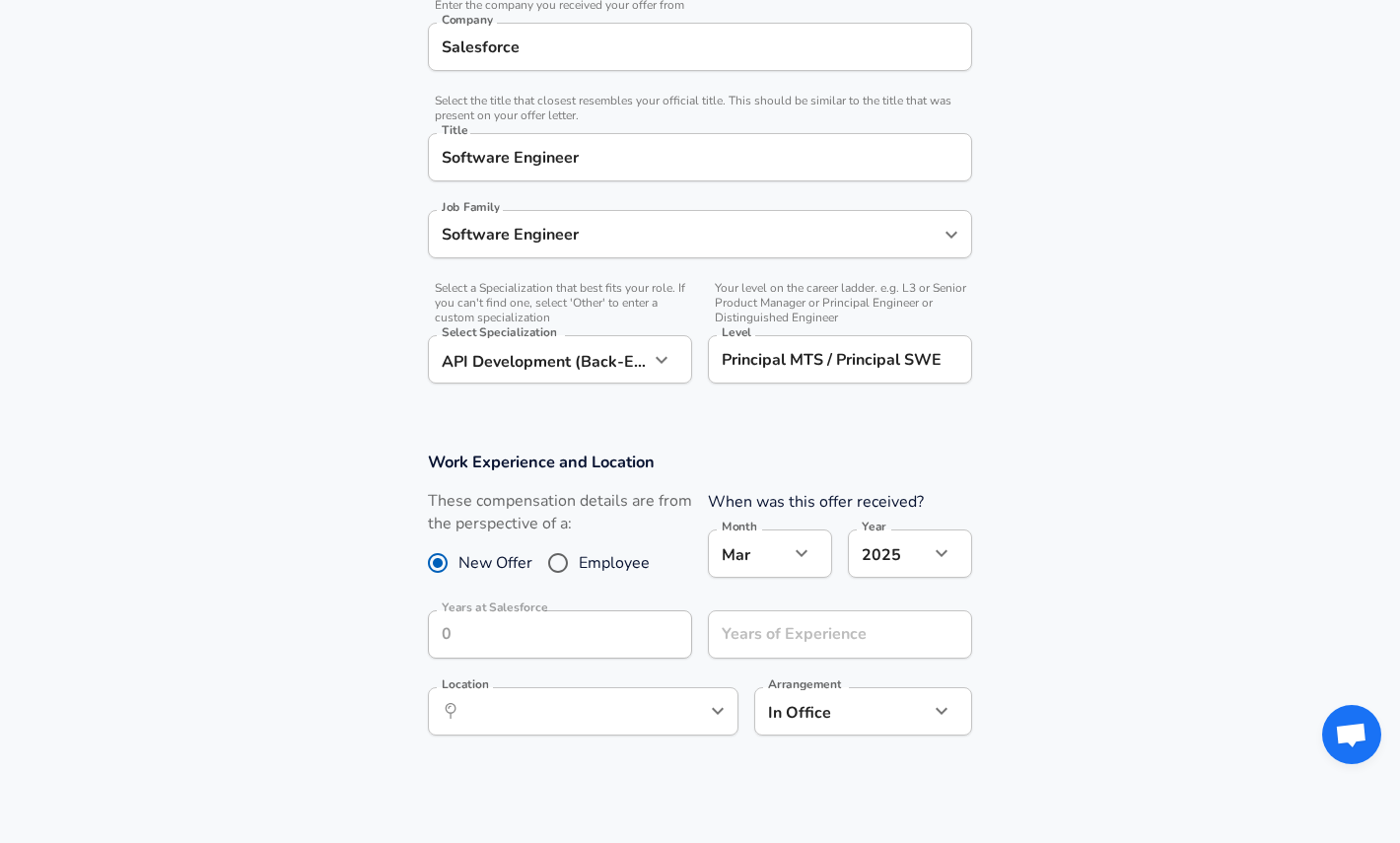scroll, scrollTop: 419, scrollLeft: 0, axis: vertical 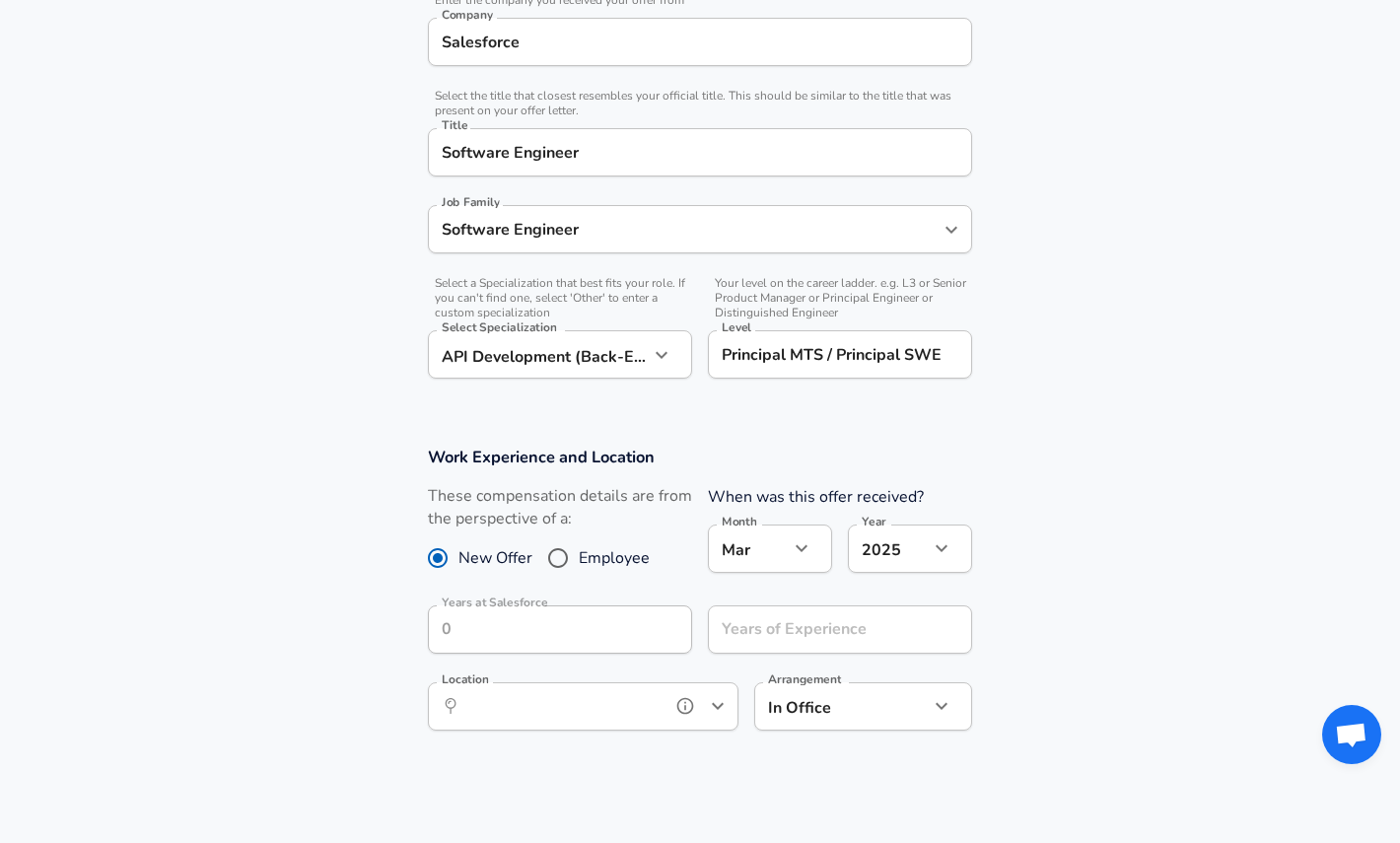 click on "Location" at bounding box center (561, 706) 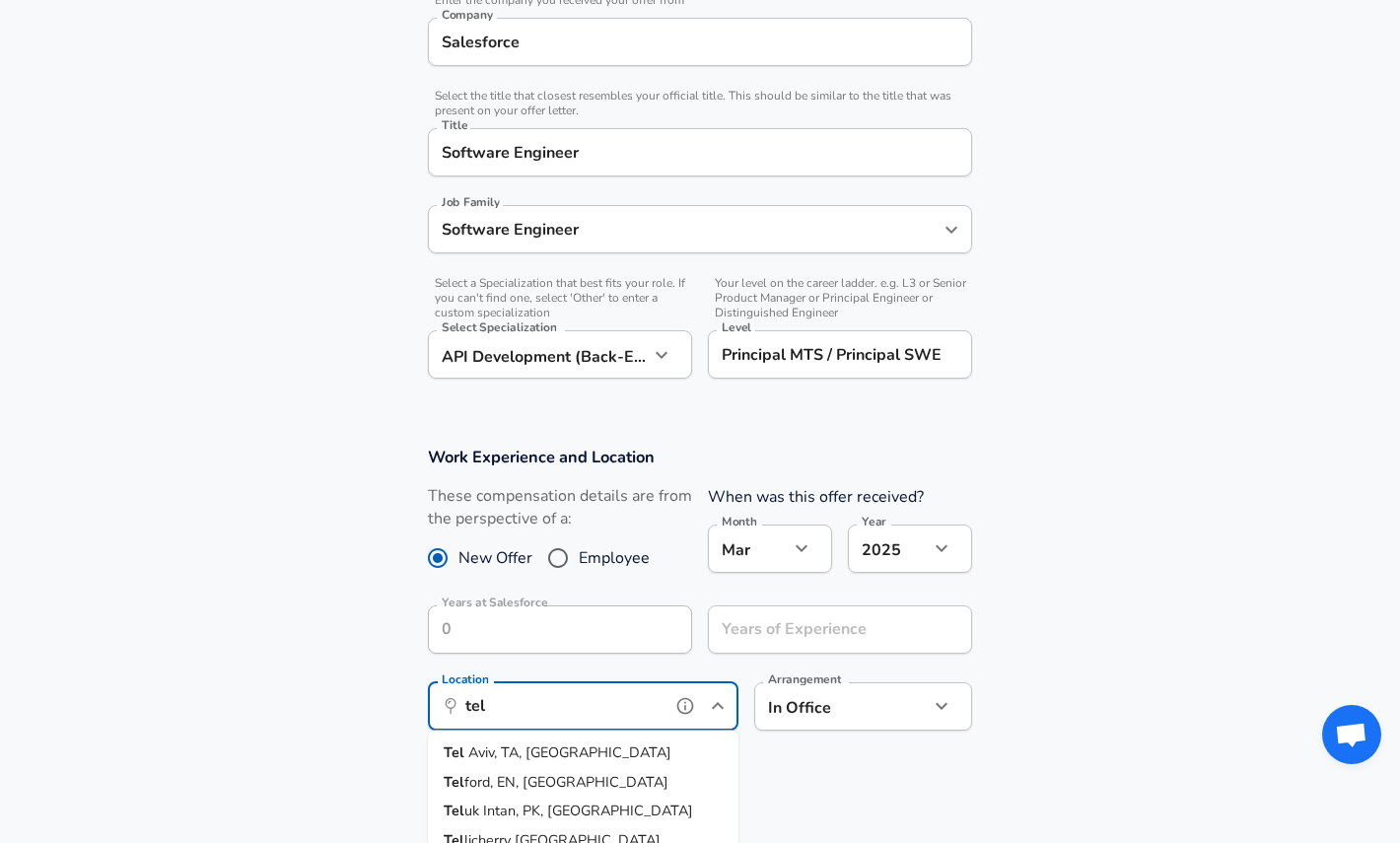 click on "[GEOGRAPHIC_DATA], TA, [GEOGRAPHIC_DATA]" at bounding box center [583, 753] 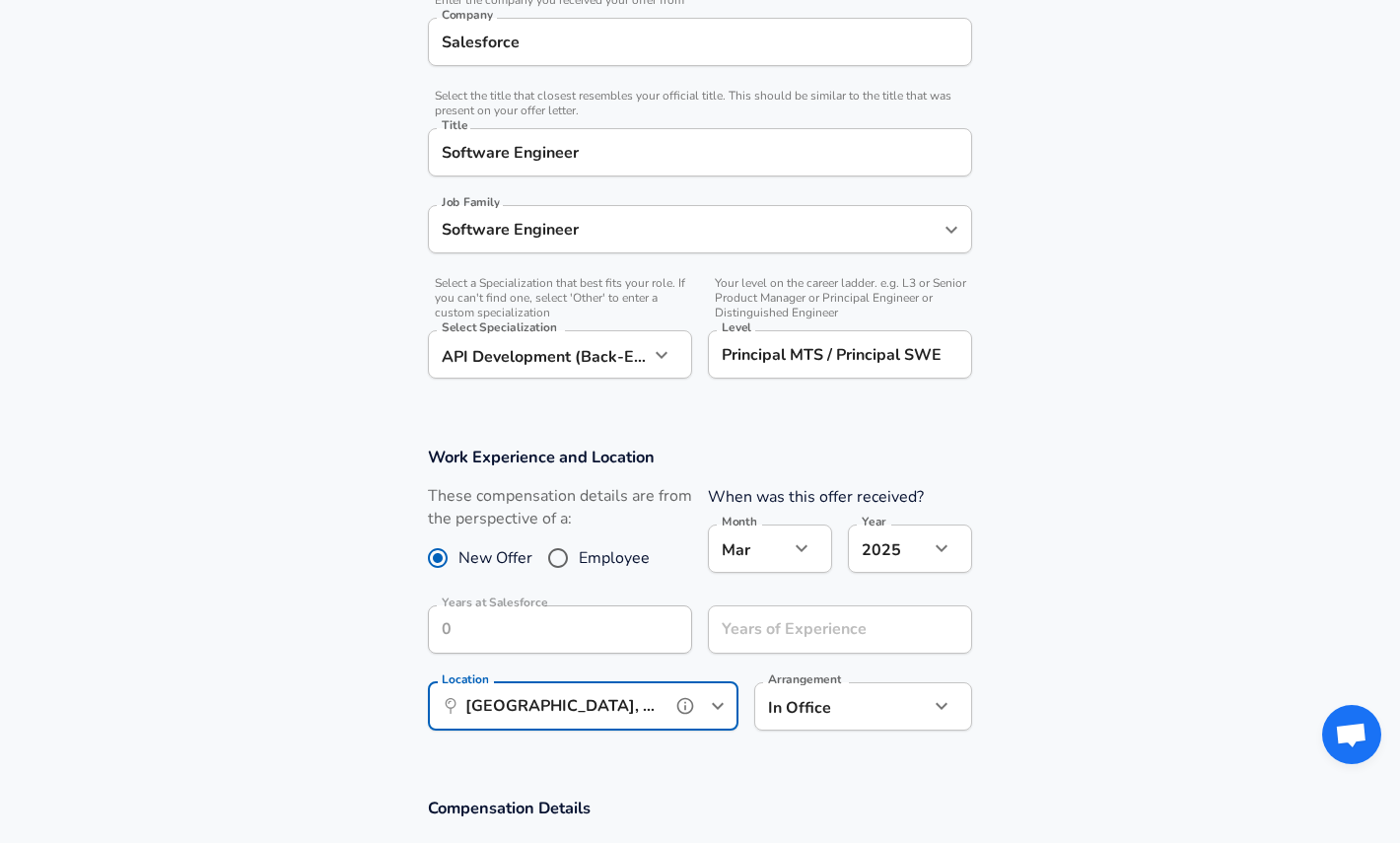 click on "[GEOGRAPHIC_DATA], TA, [GEOGRAPHIC_DATA]" at bounding box center (561, 706) 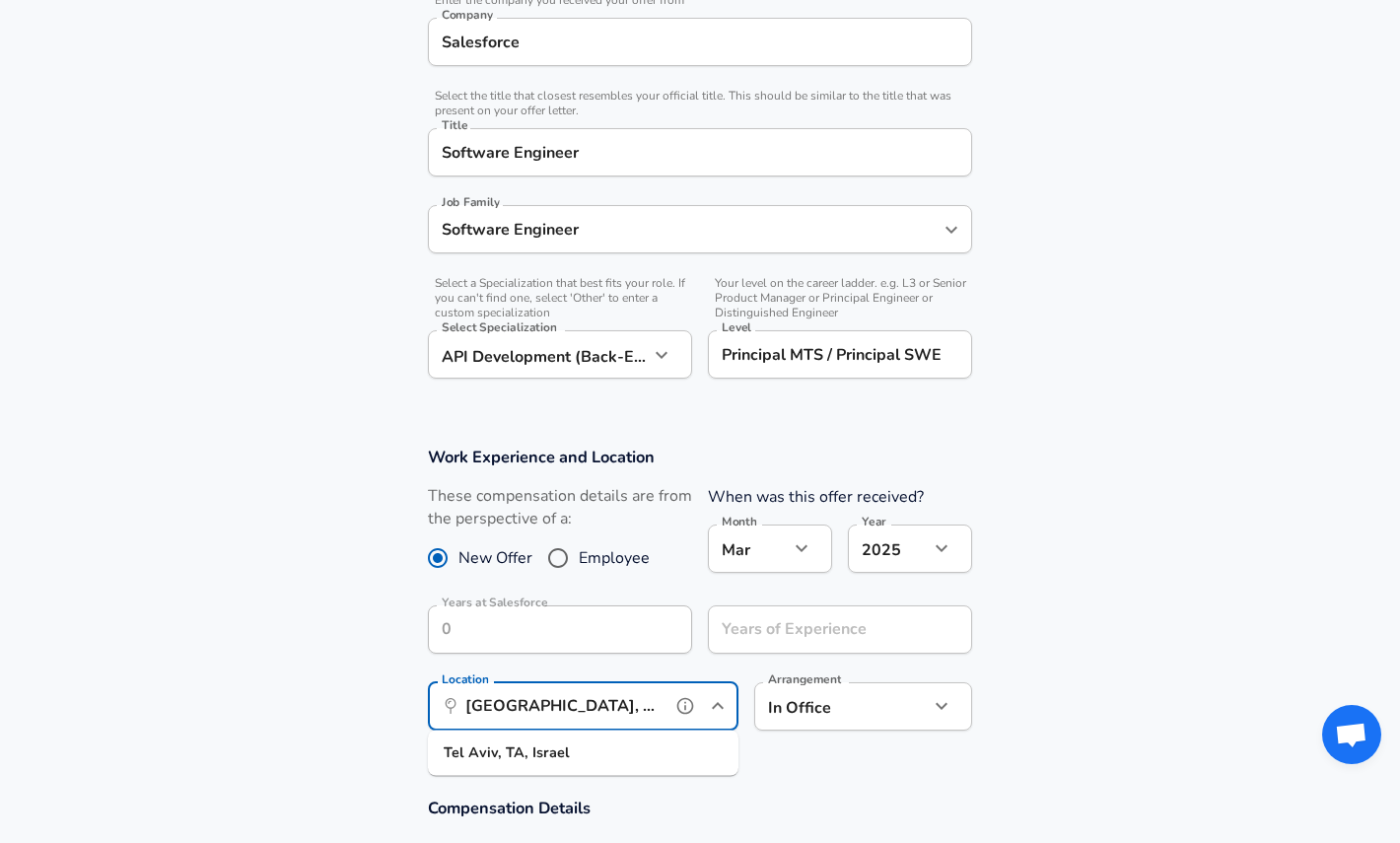 click on "[GEOGRAPHIC_DATA], TA, [GEOGRAPHIC_DATA]" at bounding box center [561, 706] 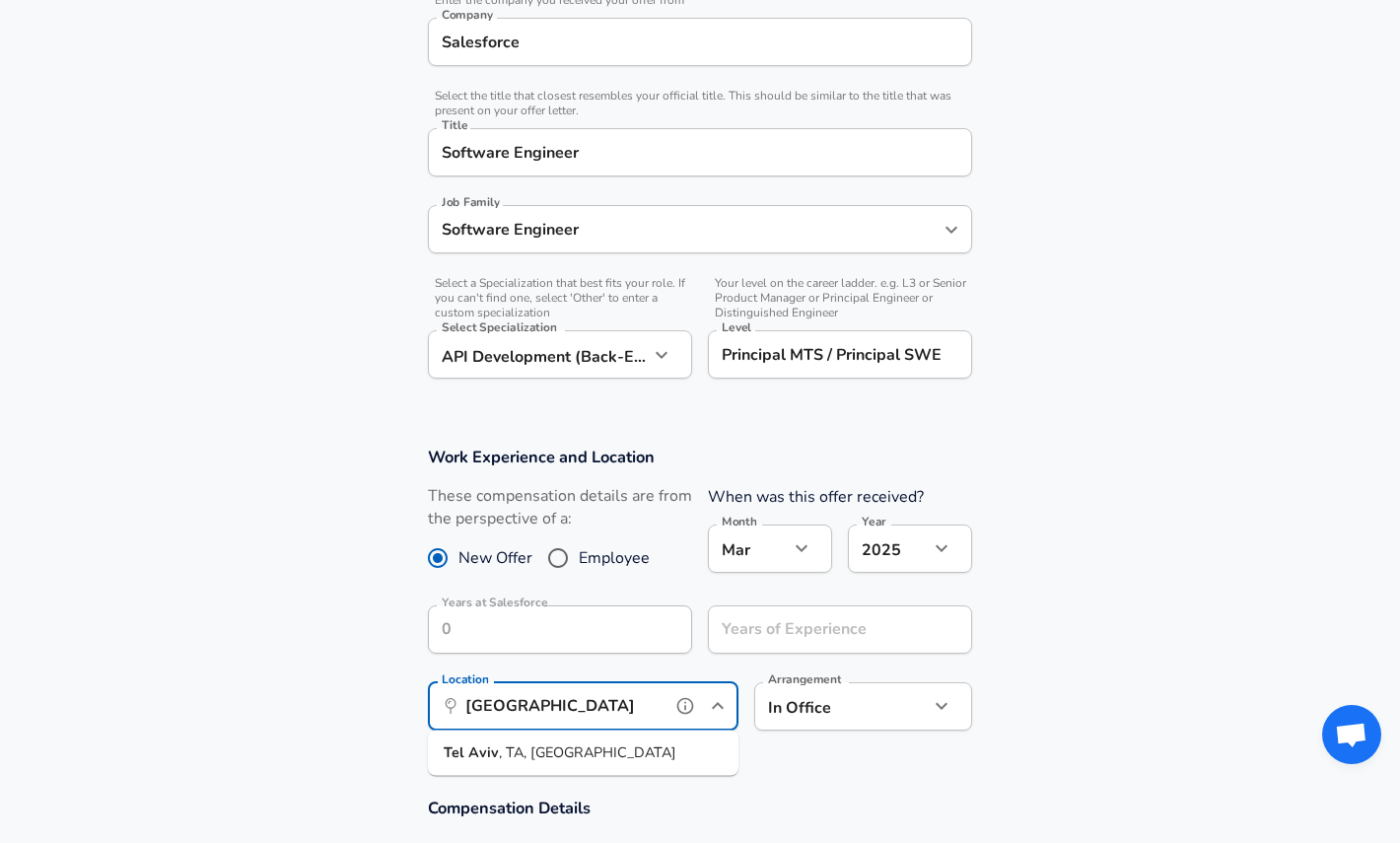 click on ", TA, [GEOGRAPHIC_DATA]" at bounding box center [588, 752] 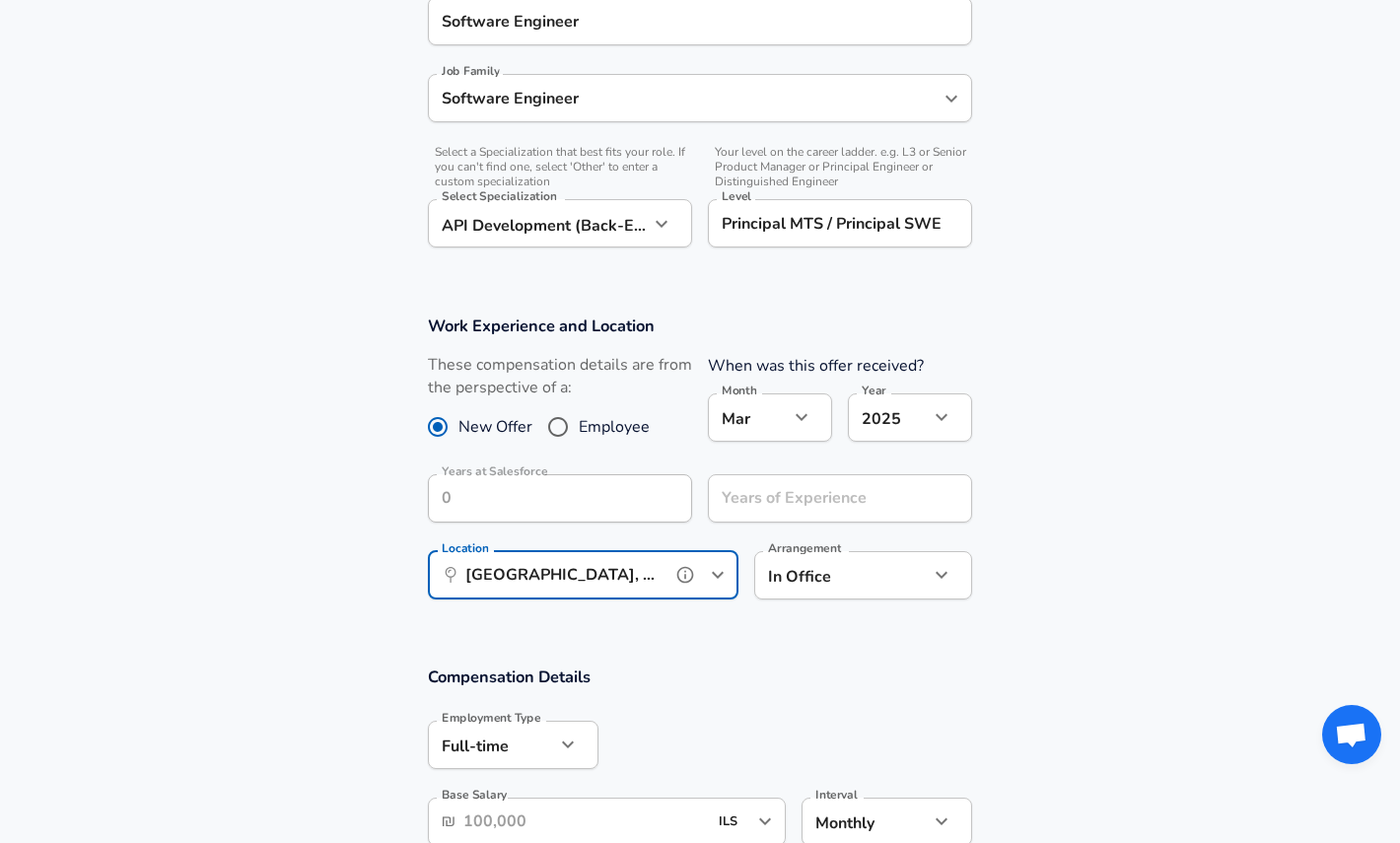 scroll, scrollTop: 558, scrollLeft: 0, axis: vertical 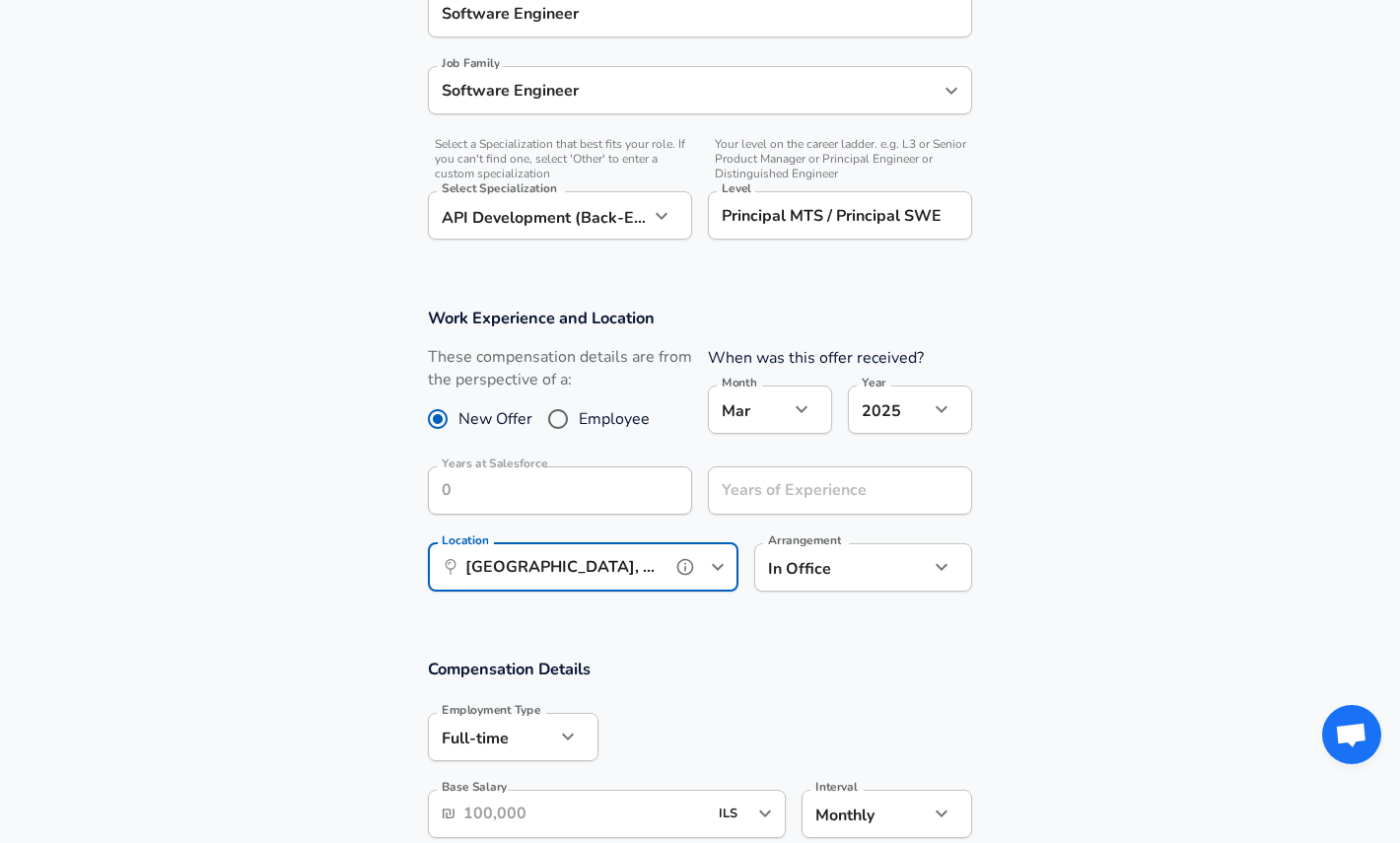 type on "[GEOGRAPHIC_DATA], TA, [GEOGRAPHIC_DATA]" 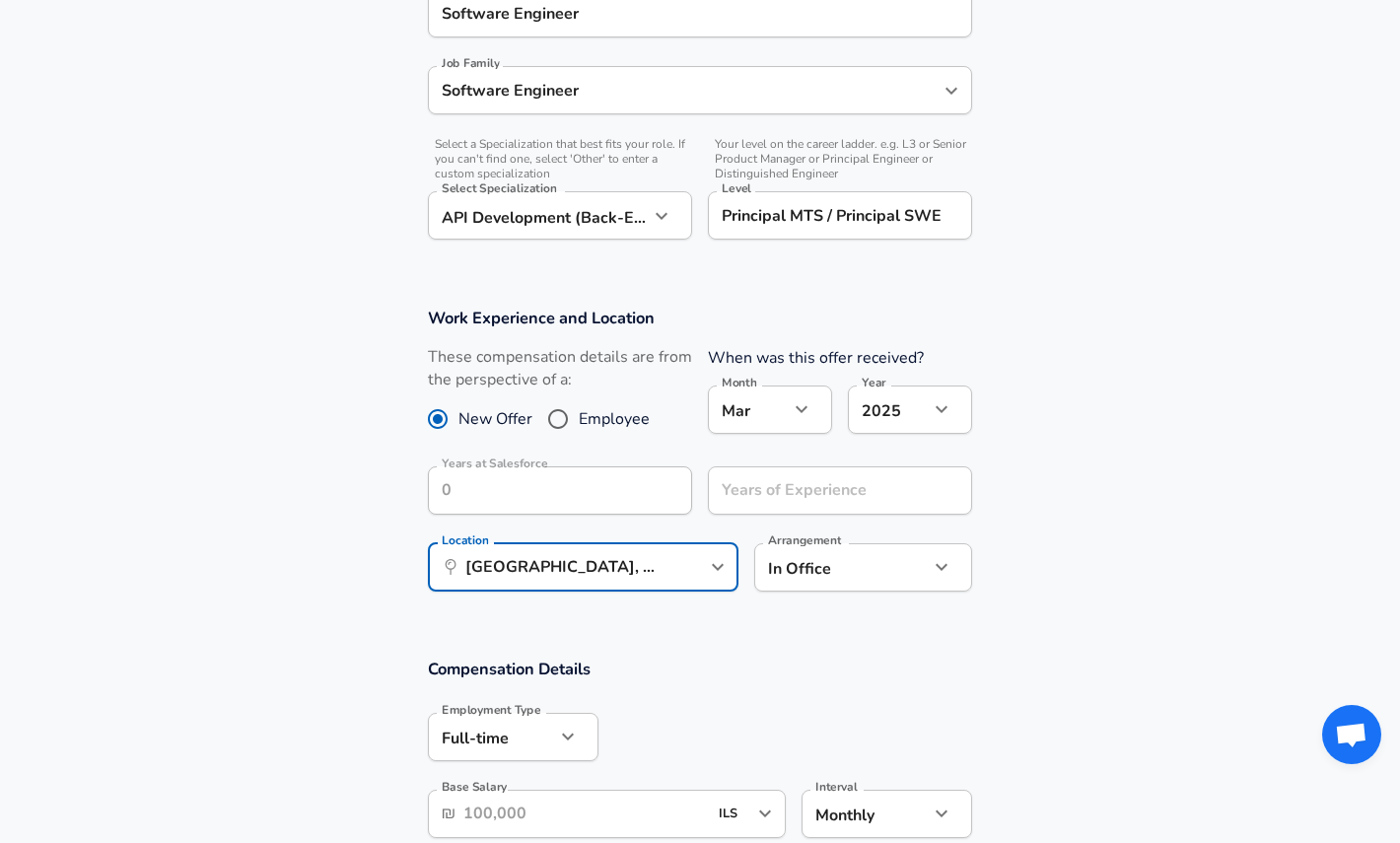 click on "Restart Add Your Salary Upload your offer letter   to verify your submission Enhance Privacy and Anonymity No Automatically hides specific fields until there are enough submissions to safely display the full details.   More Details Based on your submission and the data points that we have already collected, we will automatically hide and anonymize specific fields if there aren't enough data points to remain sufficiently anonymous. Company & Title Information   Enter the company you received your offer from Company Salesforce Company   Select the title that closest resembles your official title. This should be similar to the title that was present on your offer letter. Title Software Engineer Title Job Family Software Engineer Job Family   Select a Specialization that best fits your role. If you can't find one, select 'Other' to enter a custom specialization Select Specialization API Development (Back-End) API Development (Back-End) Select Specialization   Level Principal MTS / Principal SWE Level New Offer 3" at bounding box center [700, -137] 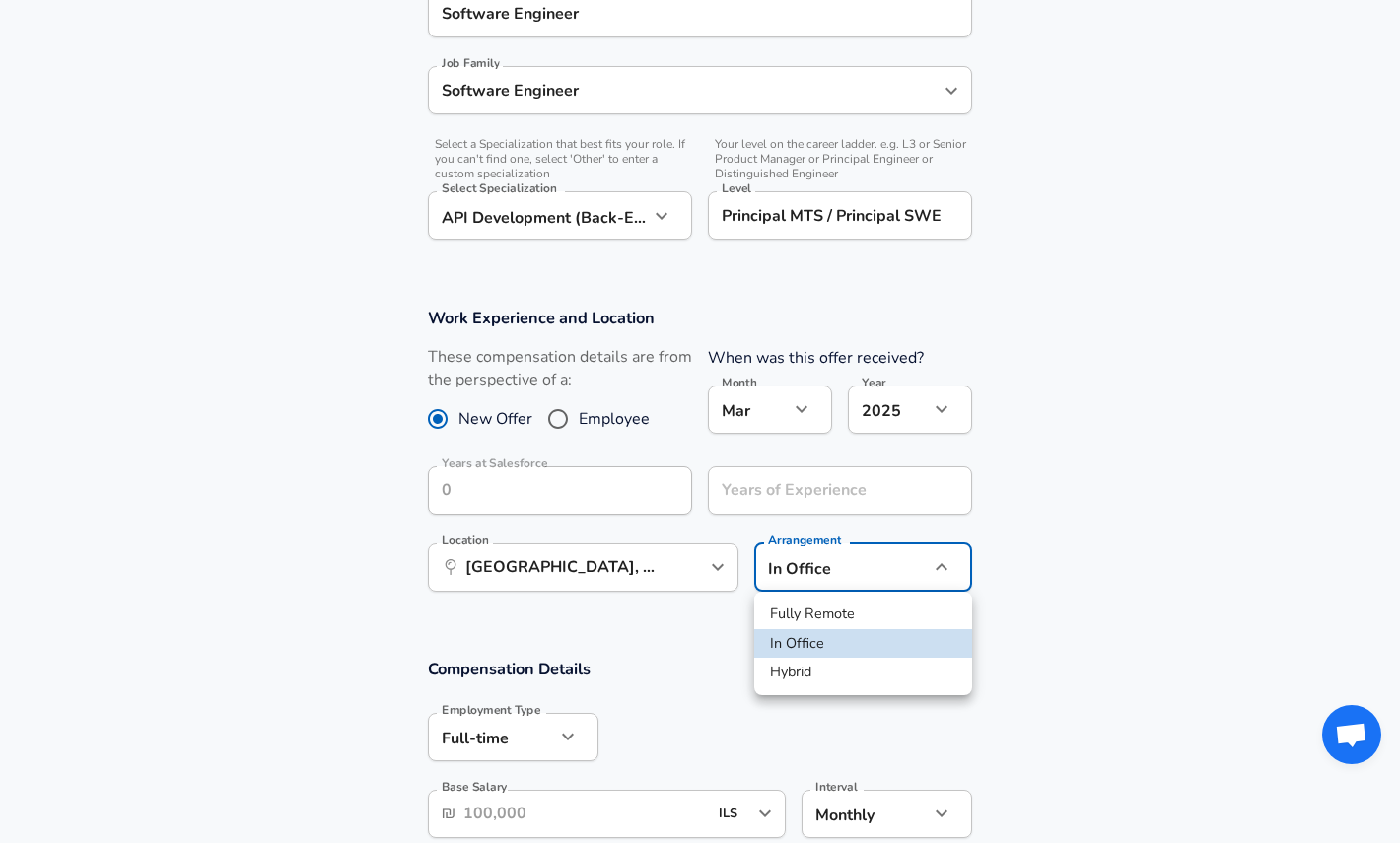 click on "Hybrid" at bounding box center [863, 672] 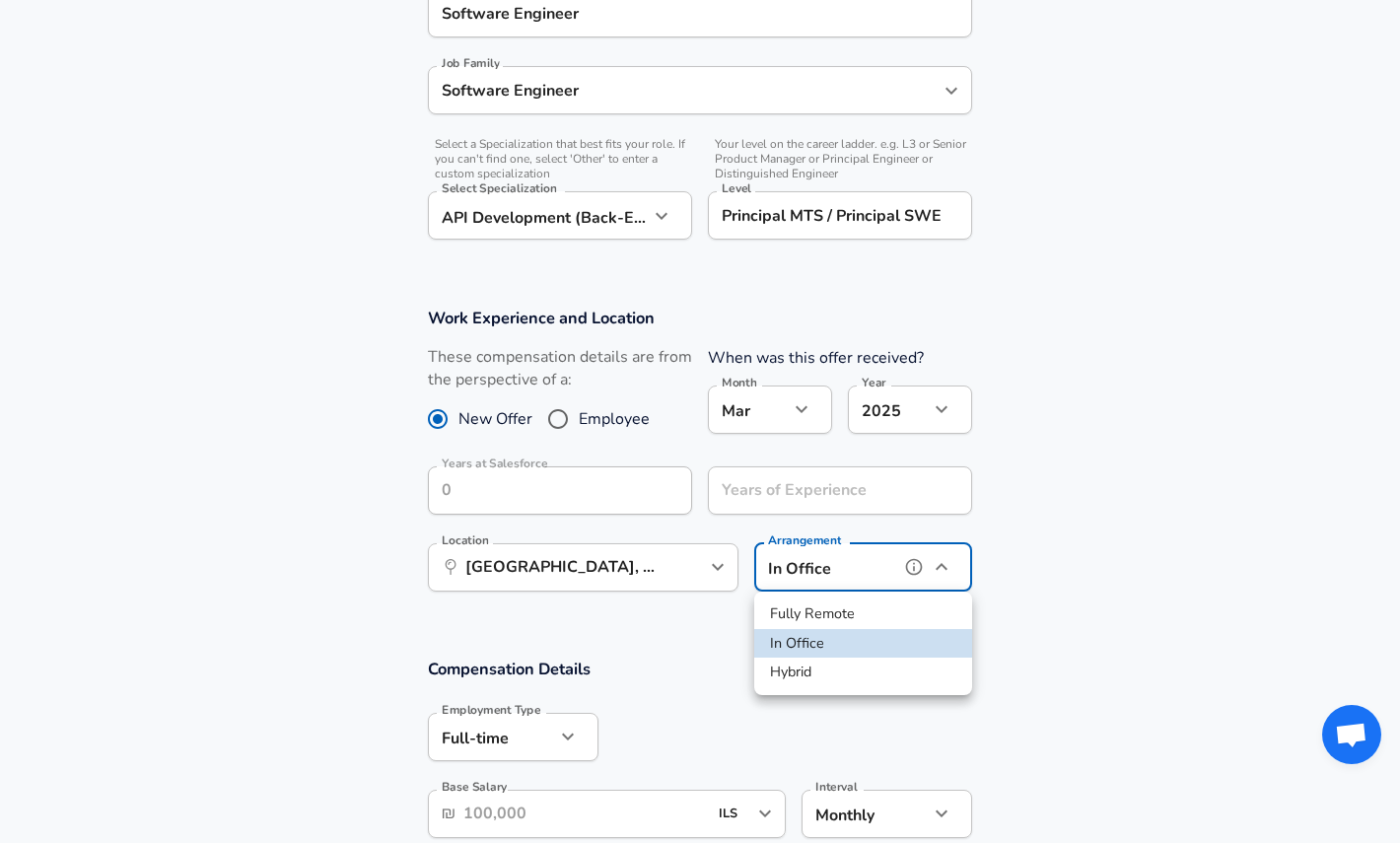 type on "hybrid" 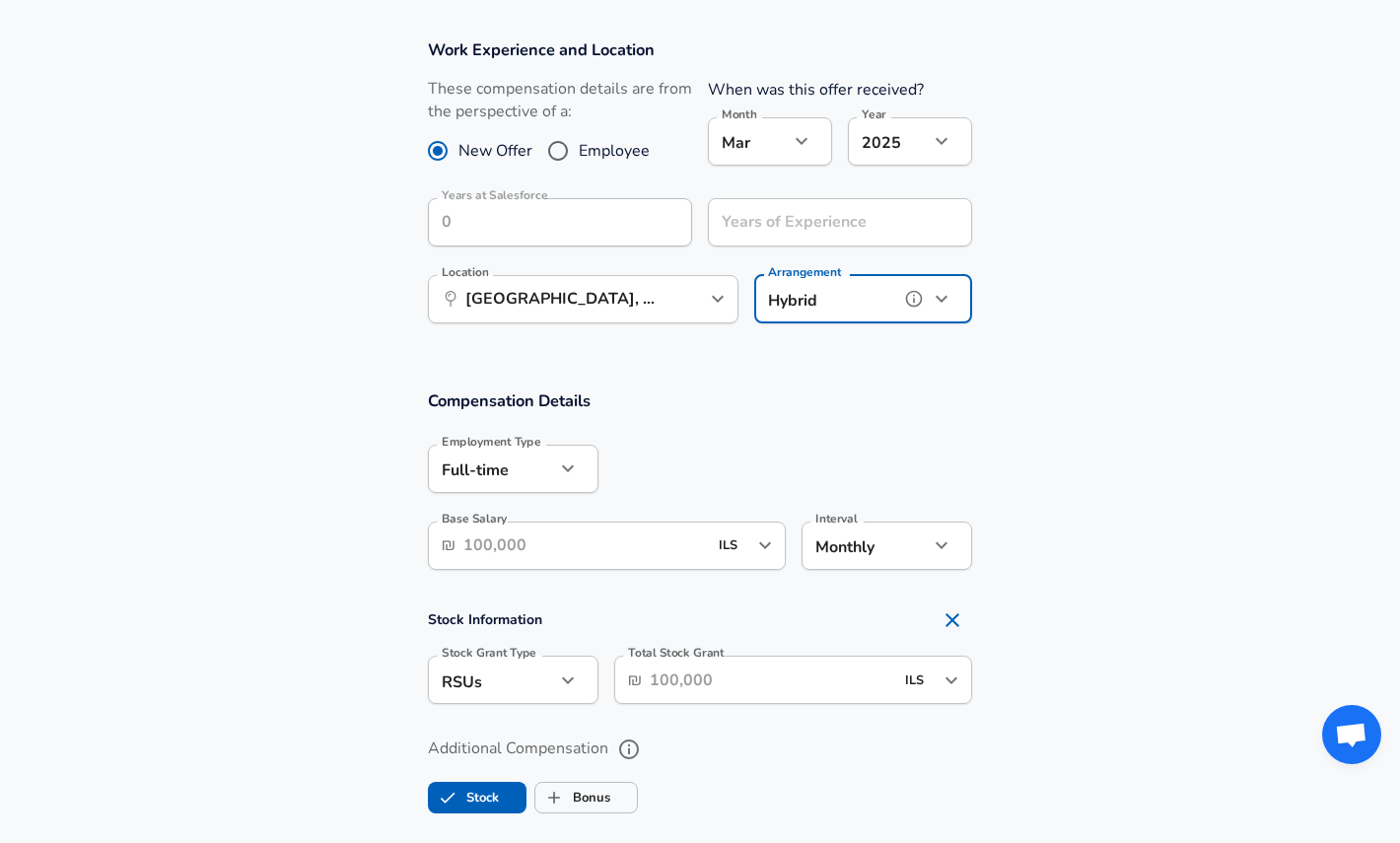 scroll, scrollTop: 829, scrollLeft: 0, axis: vertical 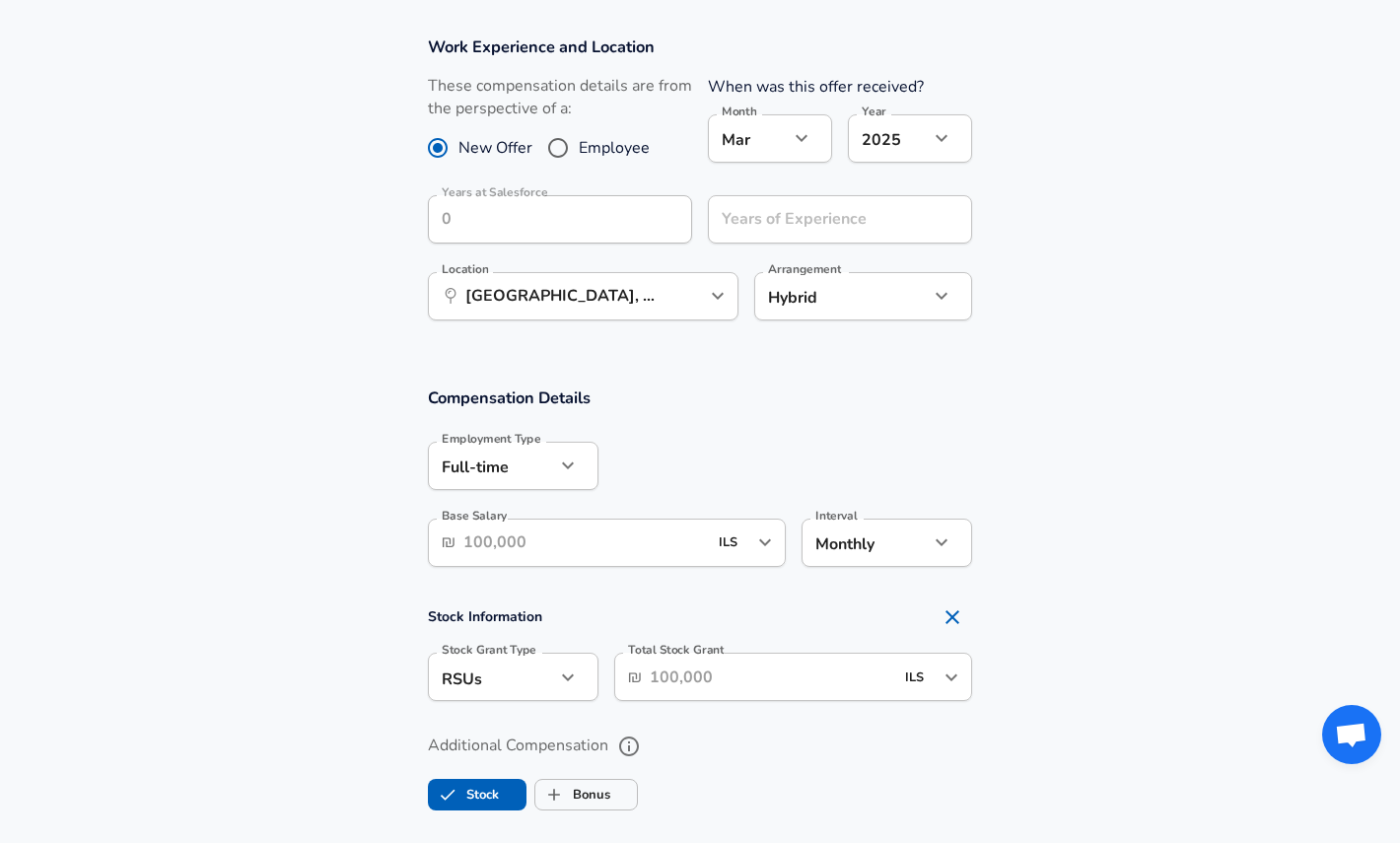 click on "Base Salary" at bounding box center [585, 542] 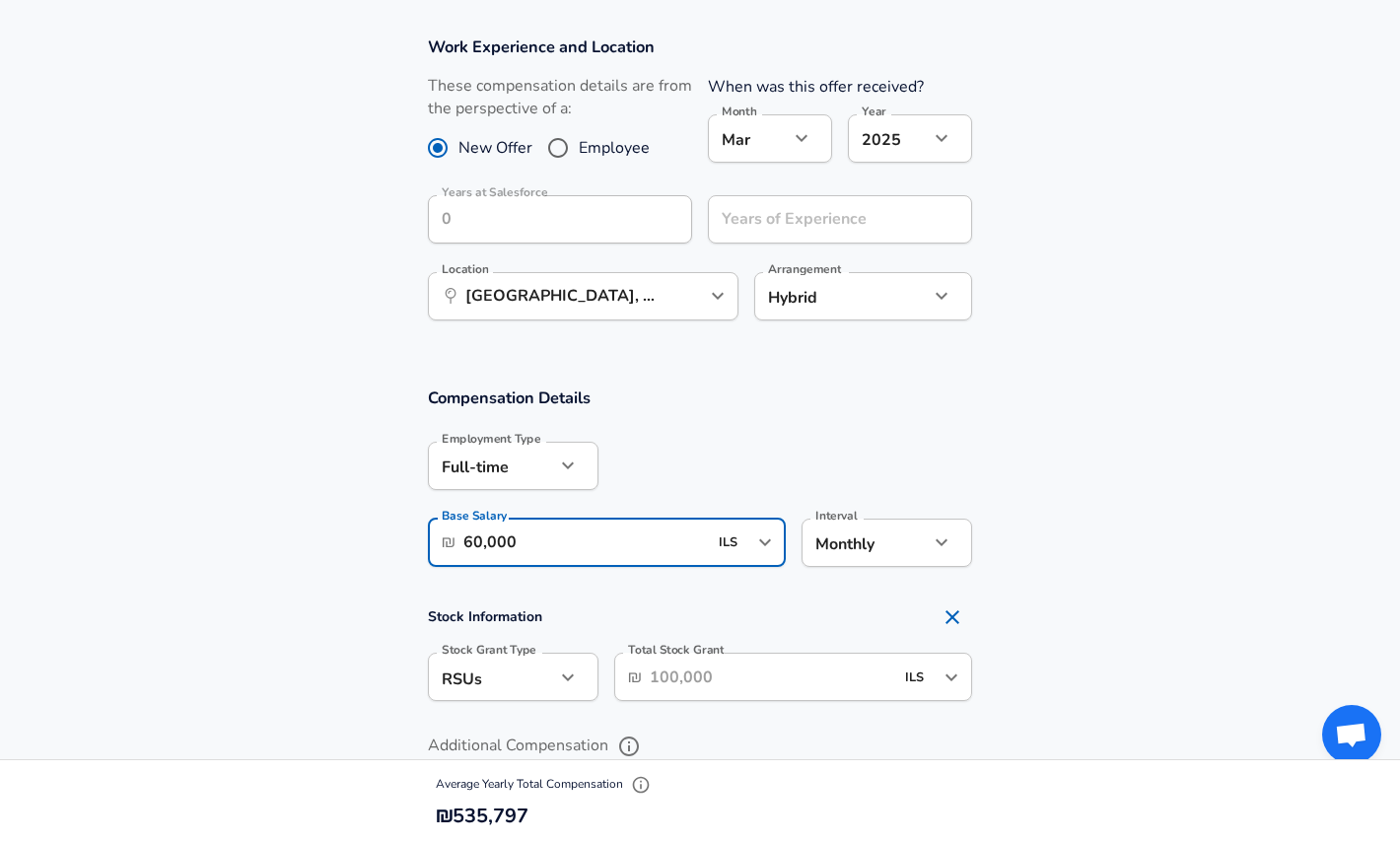 scroll, scrollTop: 0, scrollLeft: 0, axis: both 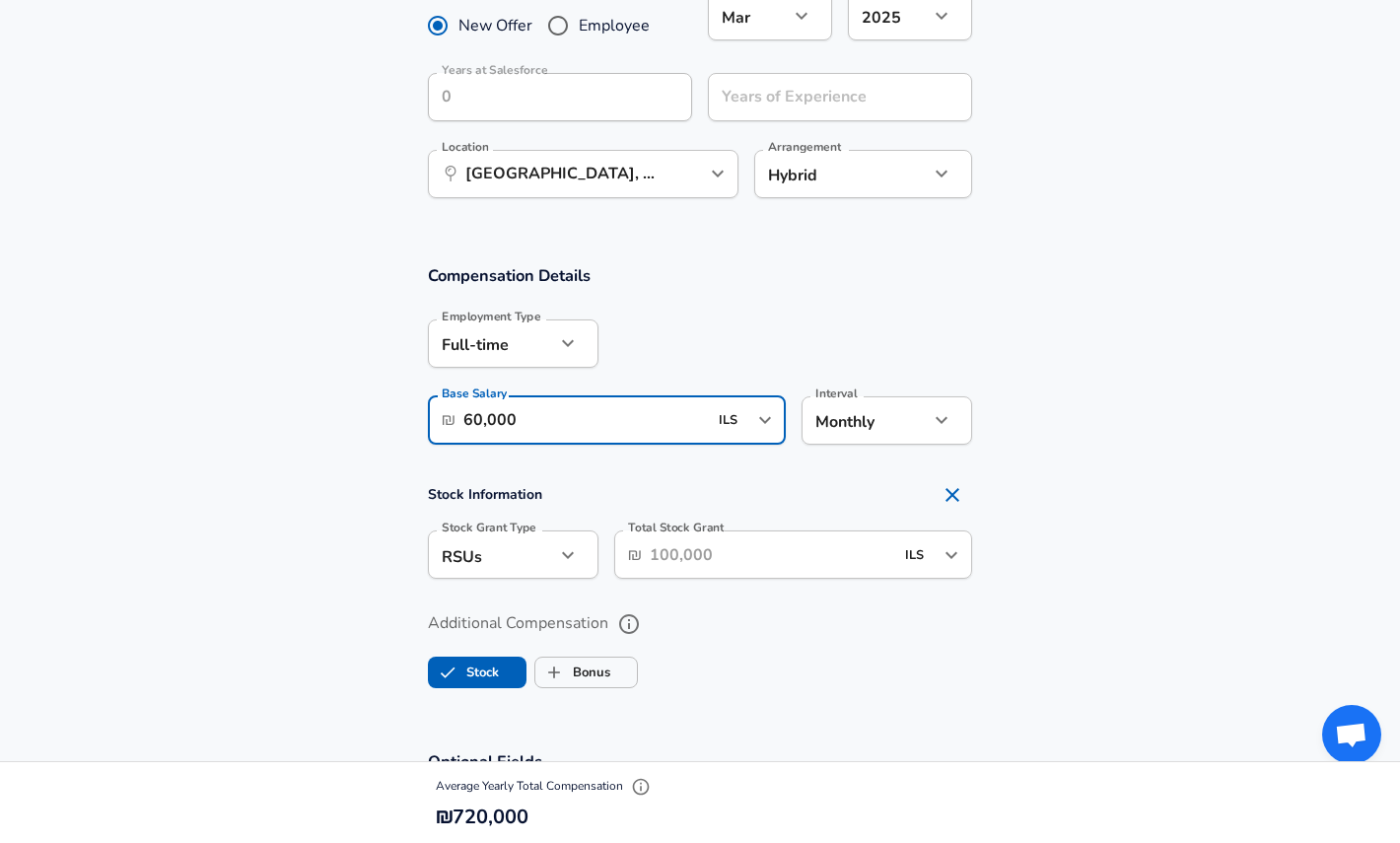 type on "60,000" 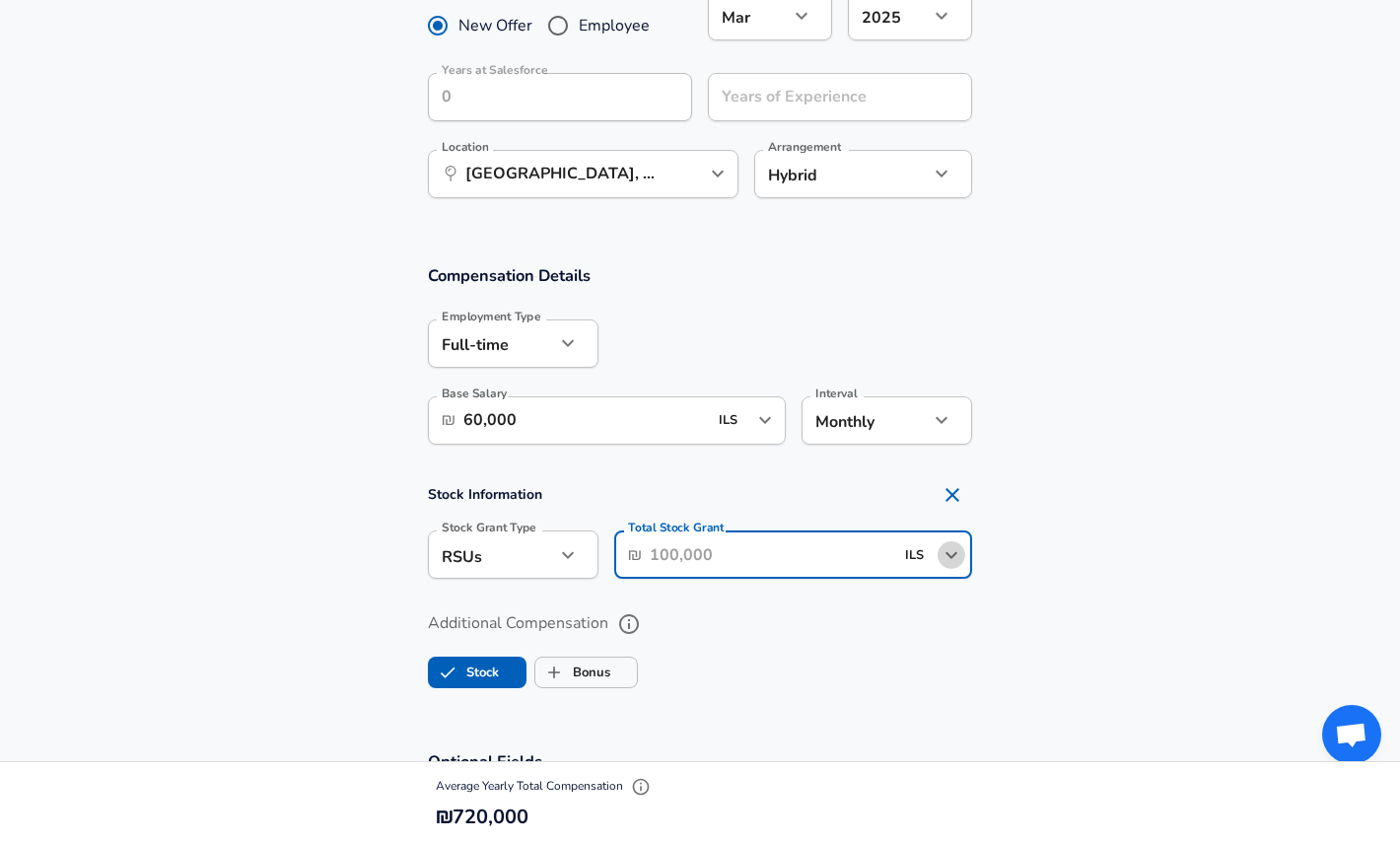 click 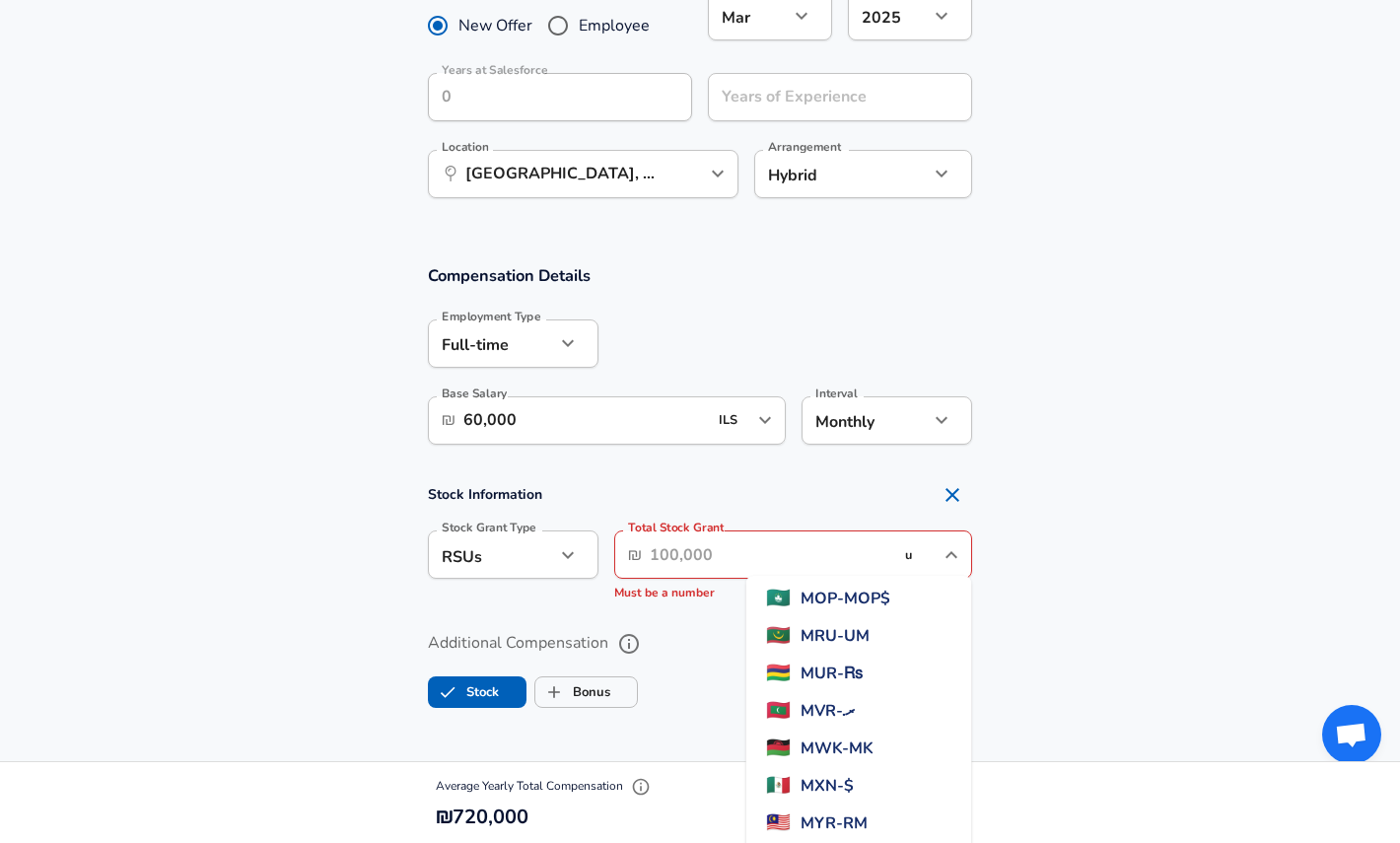 scroll, scrollTop: 0, scrollLeft: 0, axis: both 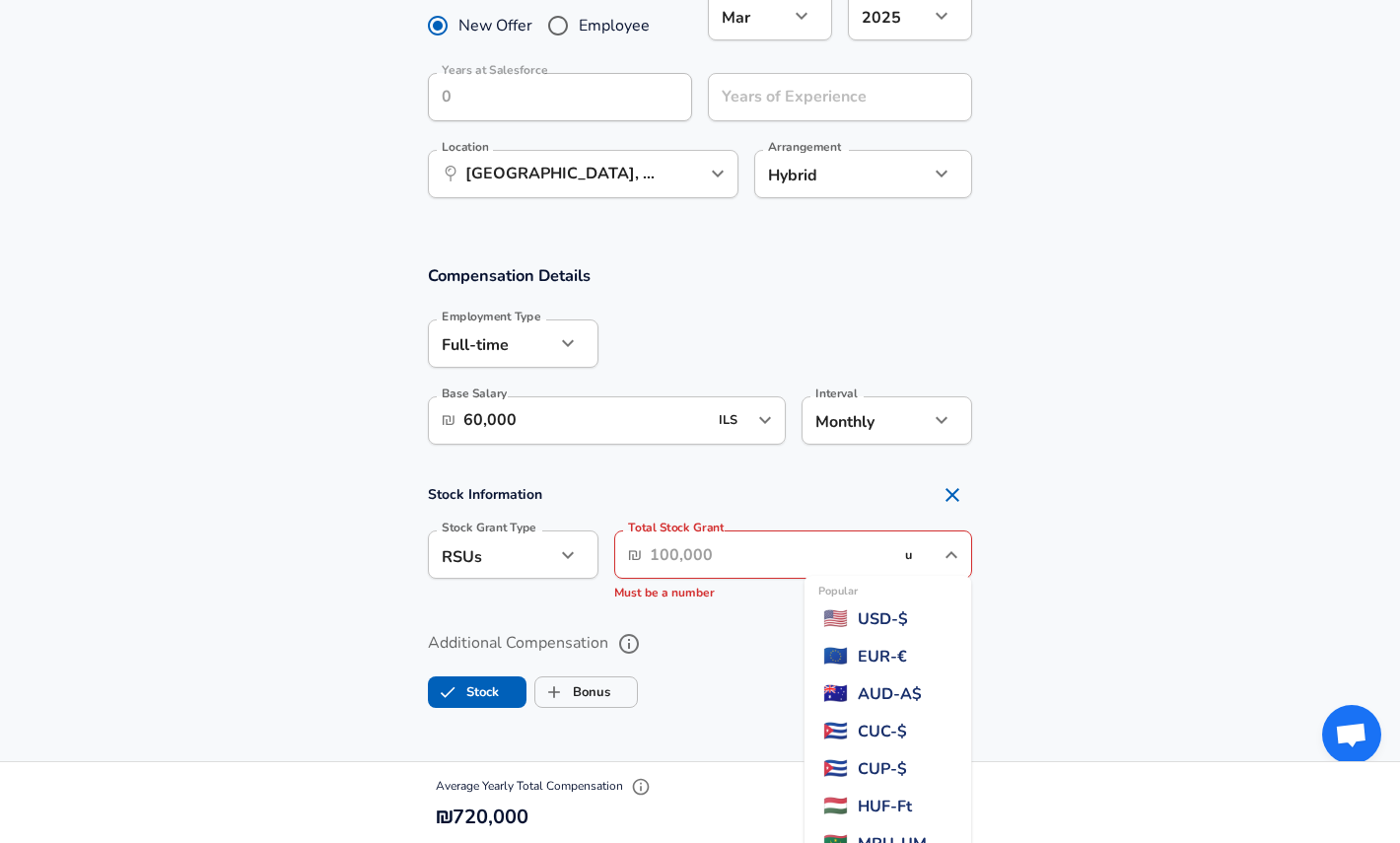 click on "USD  -  $" at bounding box center (882, 619) 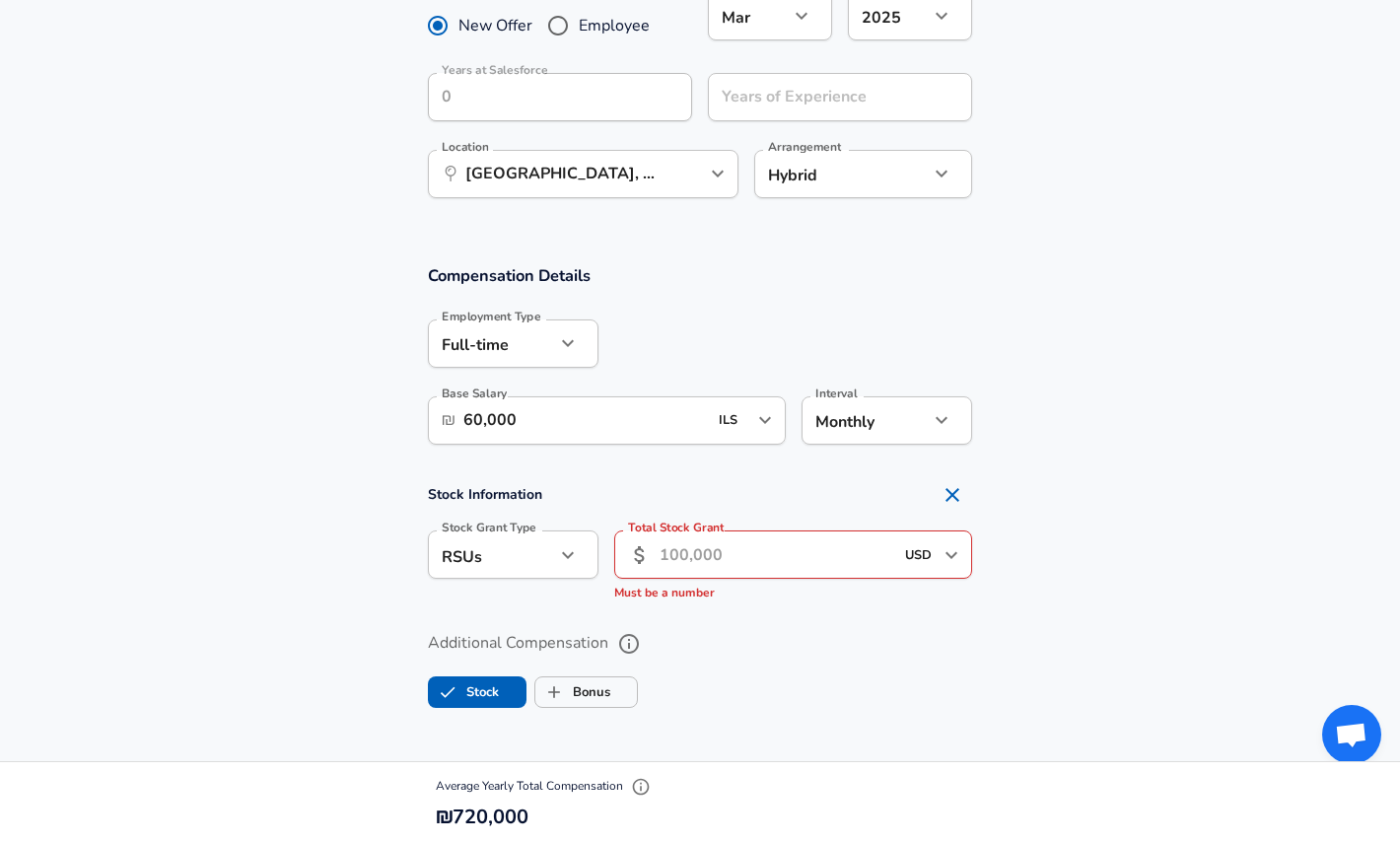 type on "USD" 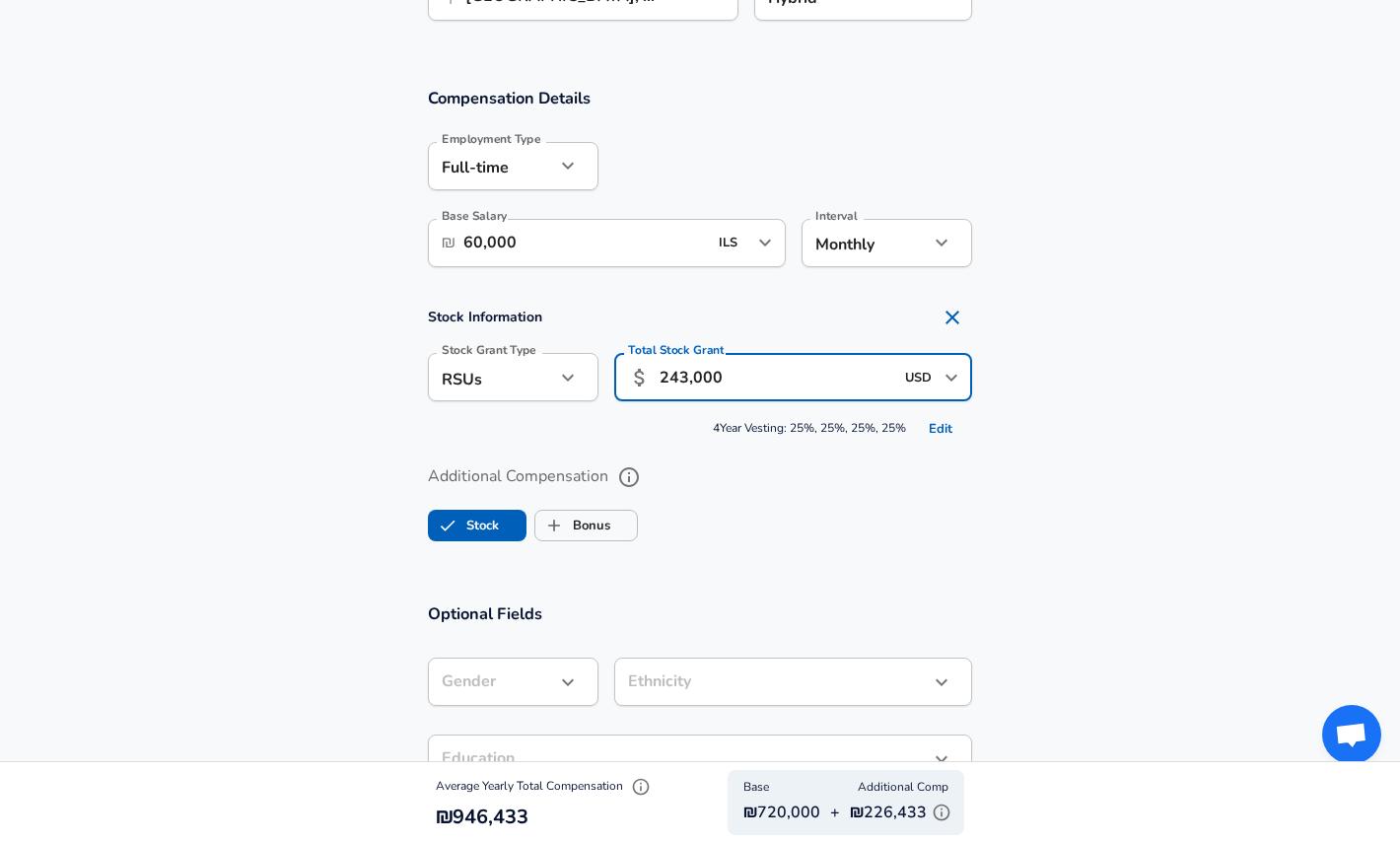 scroll, scrollTop: 1131, scrollLeft: 0, axis: vertical 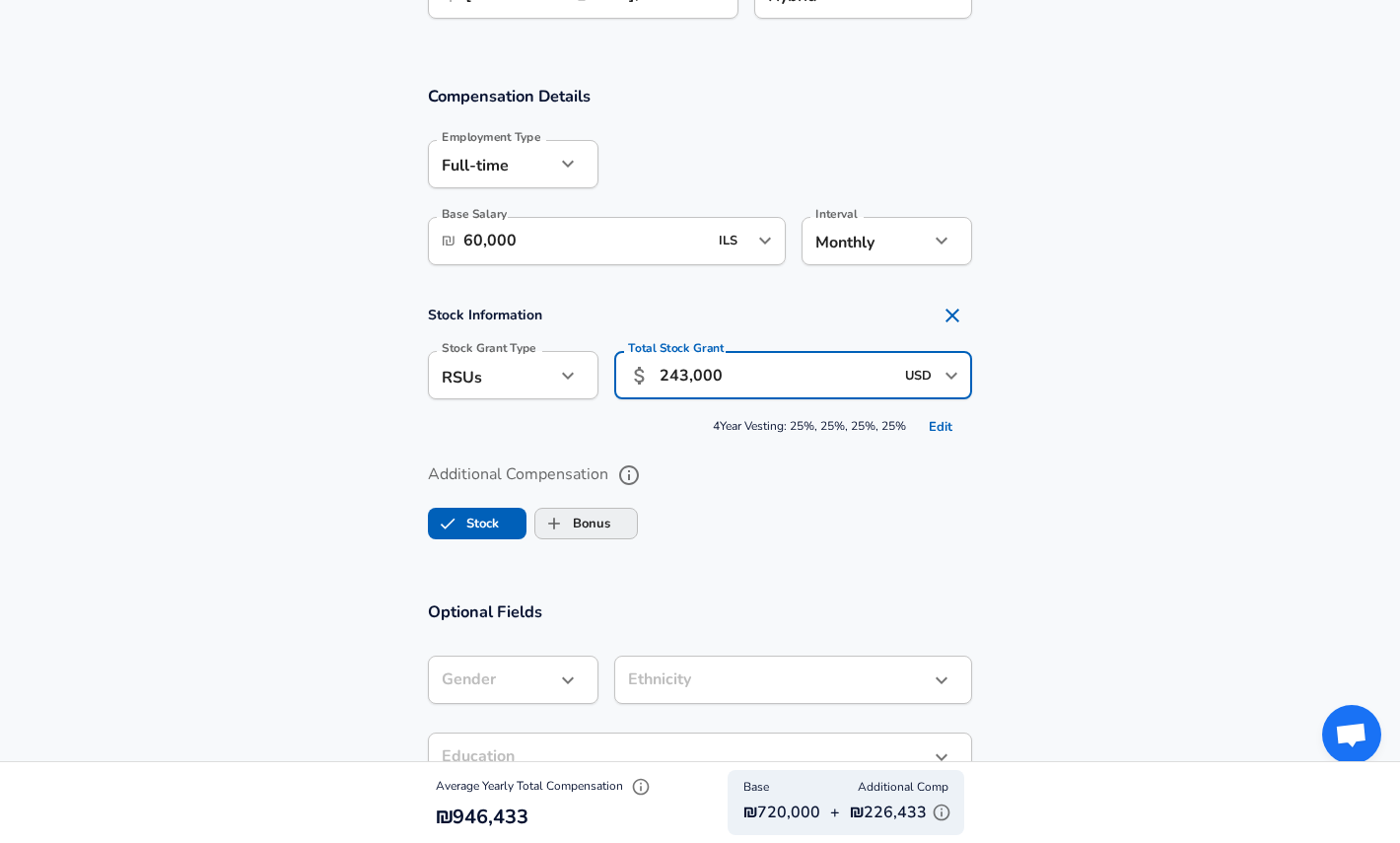 type on "243,000" 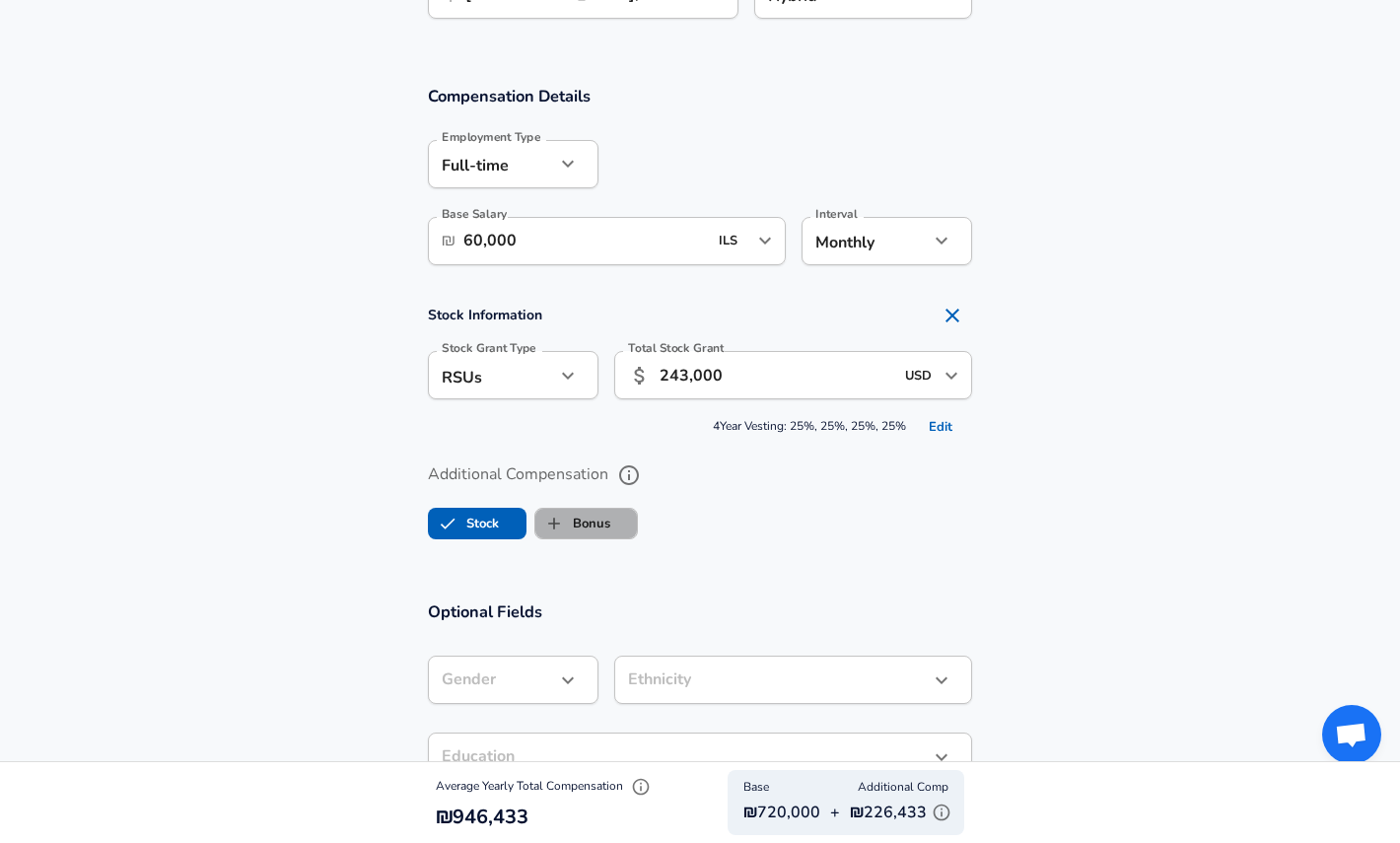 click on "Bonus" at bounding box center [573, 524] 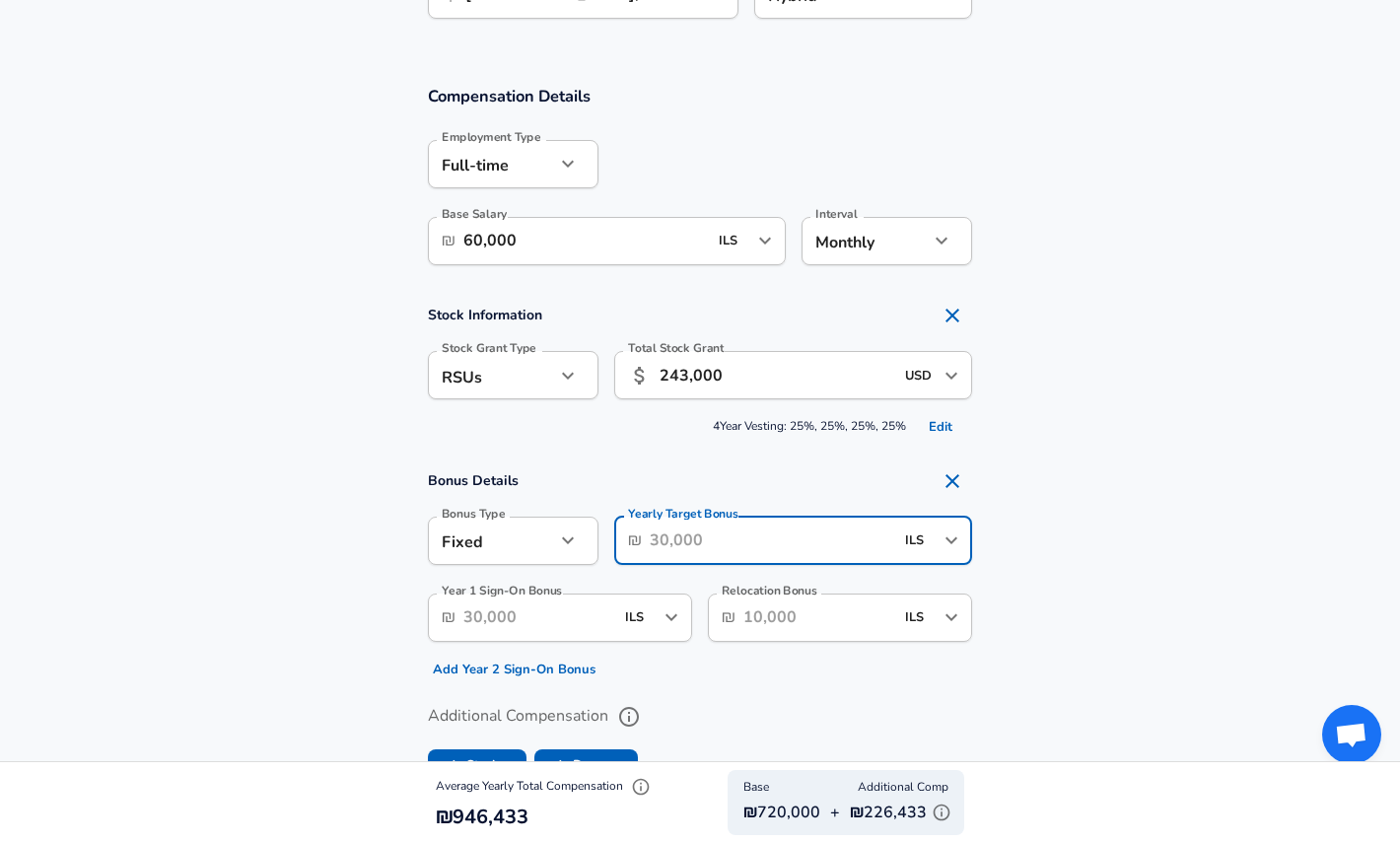 click on "Yearly Target Bonus" at bounding box center [771, 540] 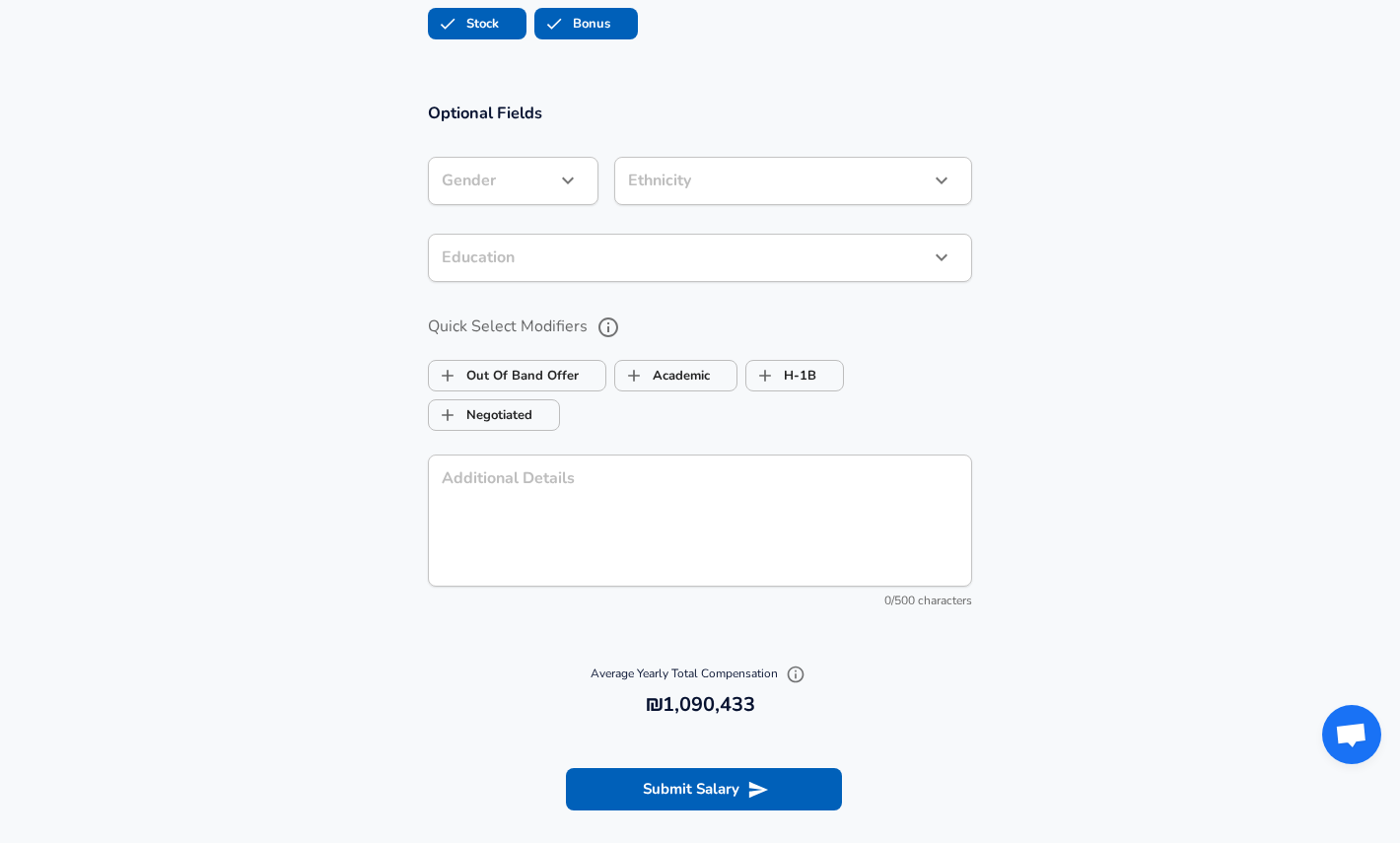 scroll, scrollTop: 1875, scrollLeft: 0, axis: vertical 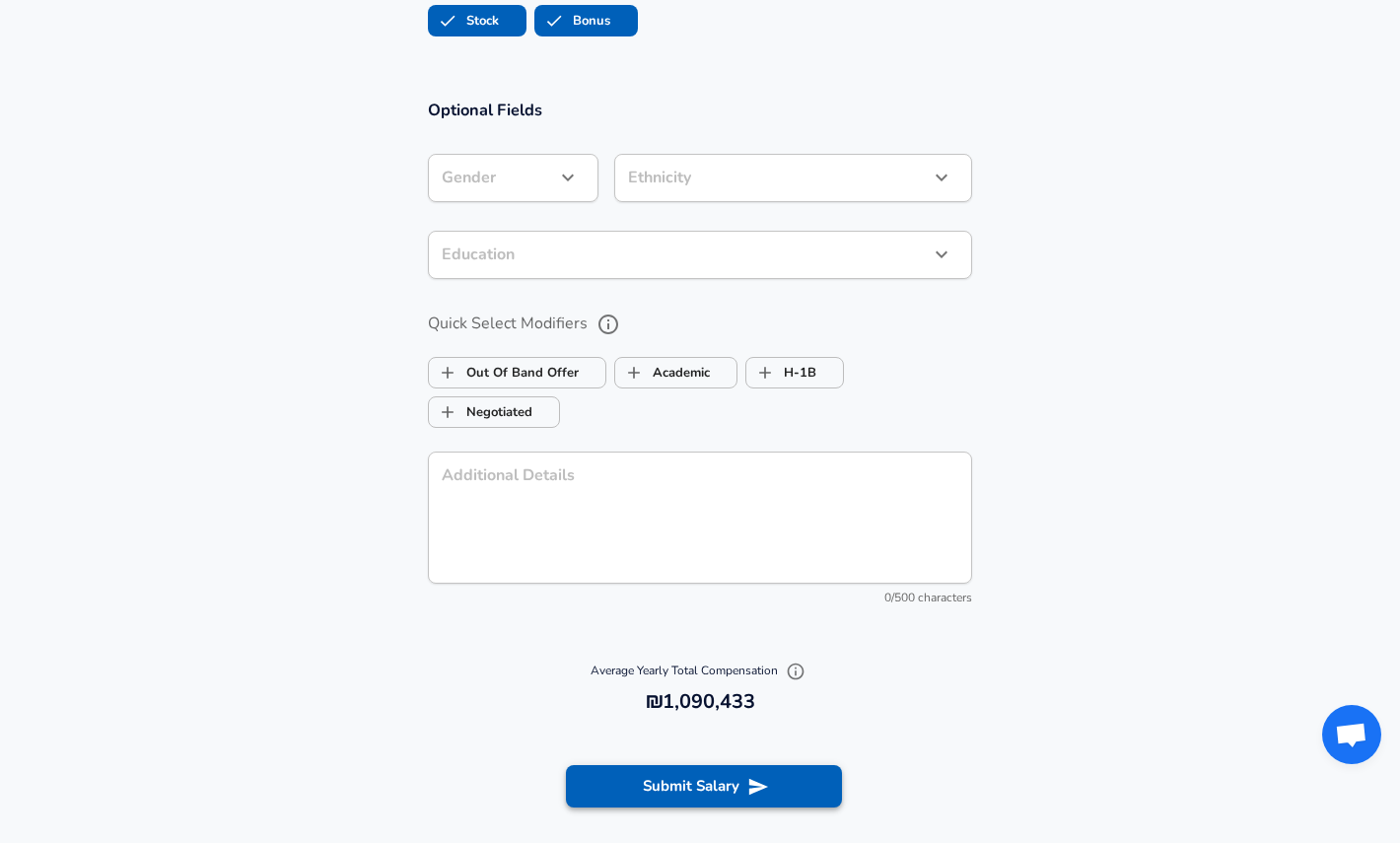 type on "144,000" 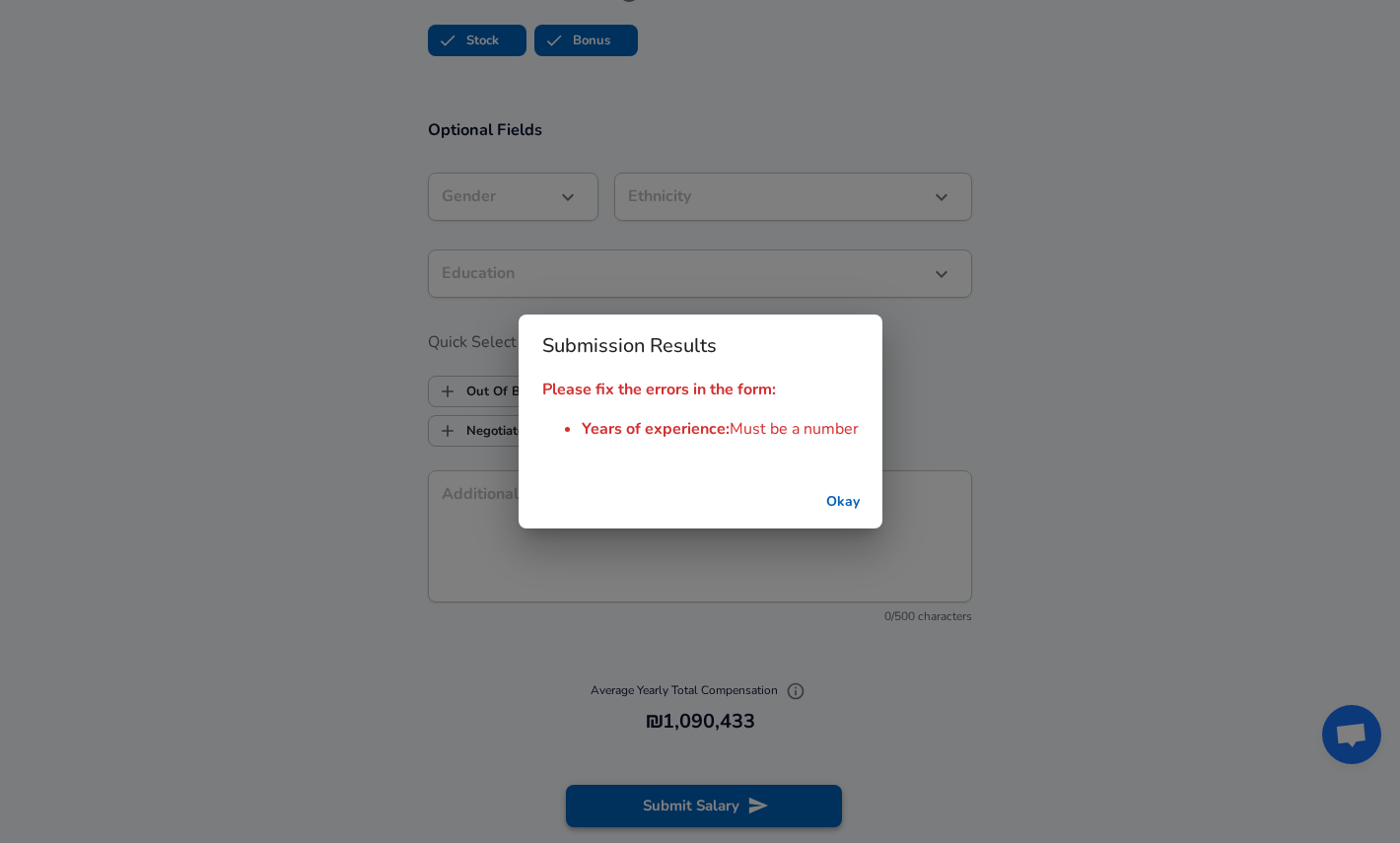 scroll, scrollTop: 1895, scrollLeft: 0, axis: vertical 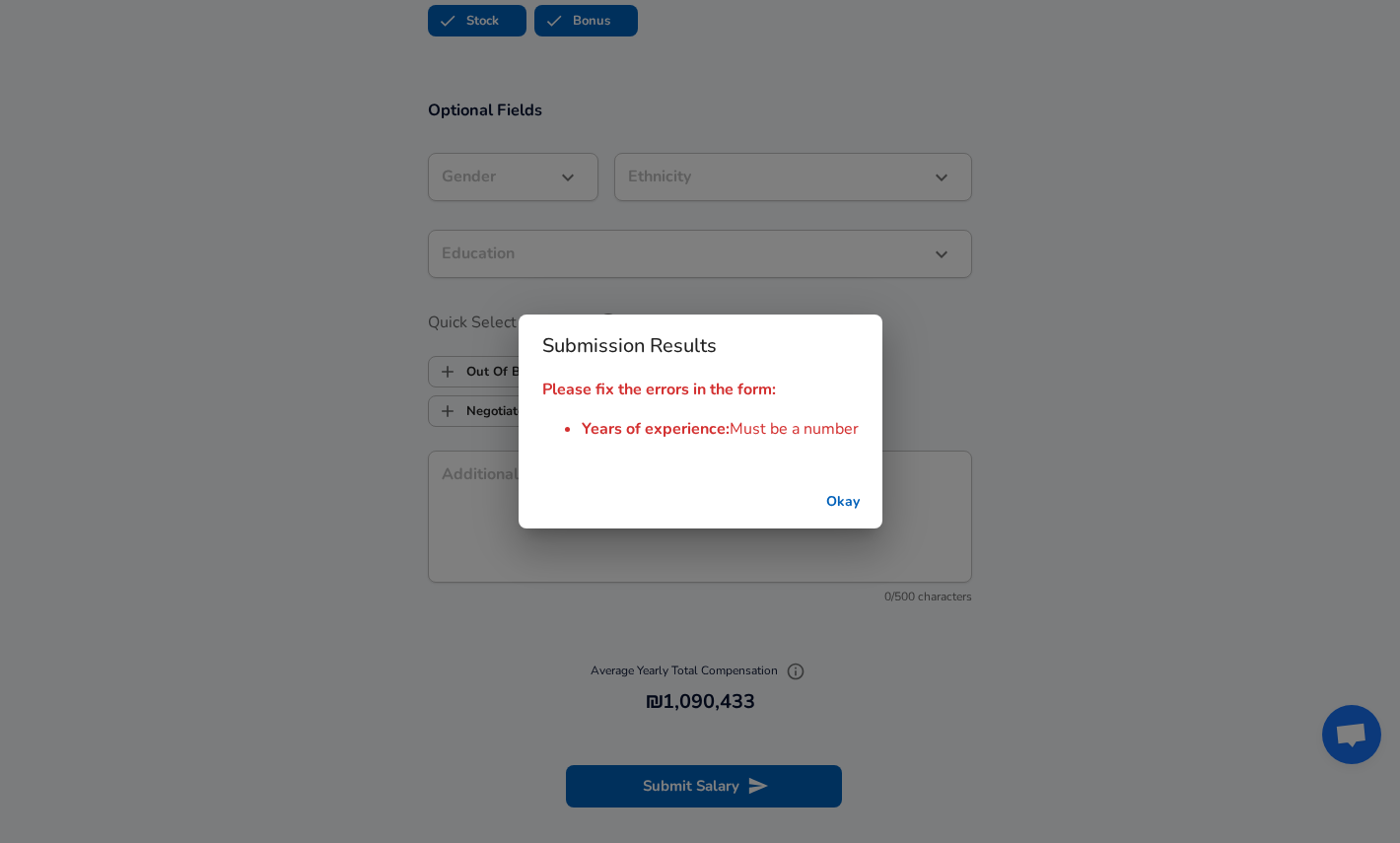 click on "Submission Results Please fix the errors in the form: Years  of  experience :  Must be a number Okay" at bounding box center (700, 421) 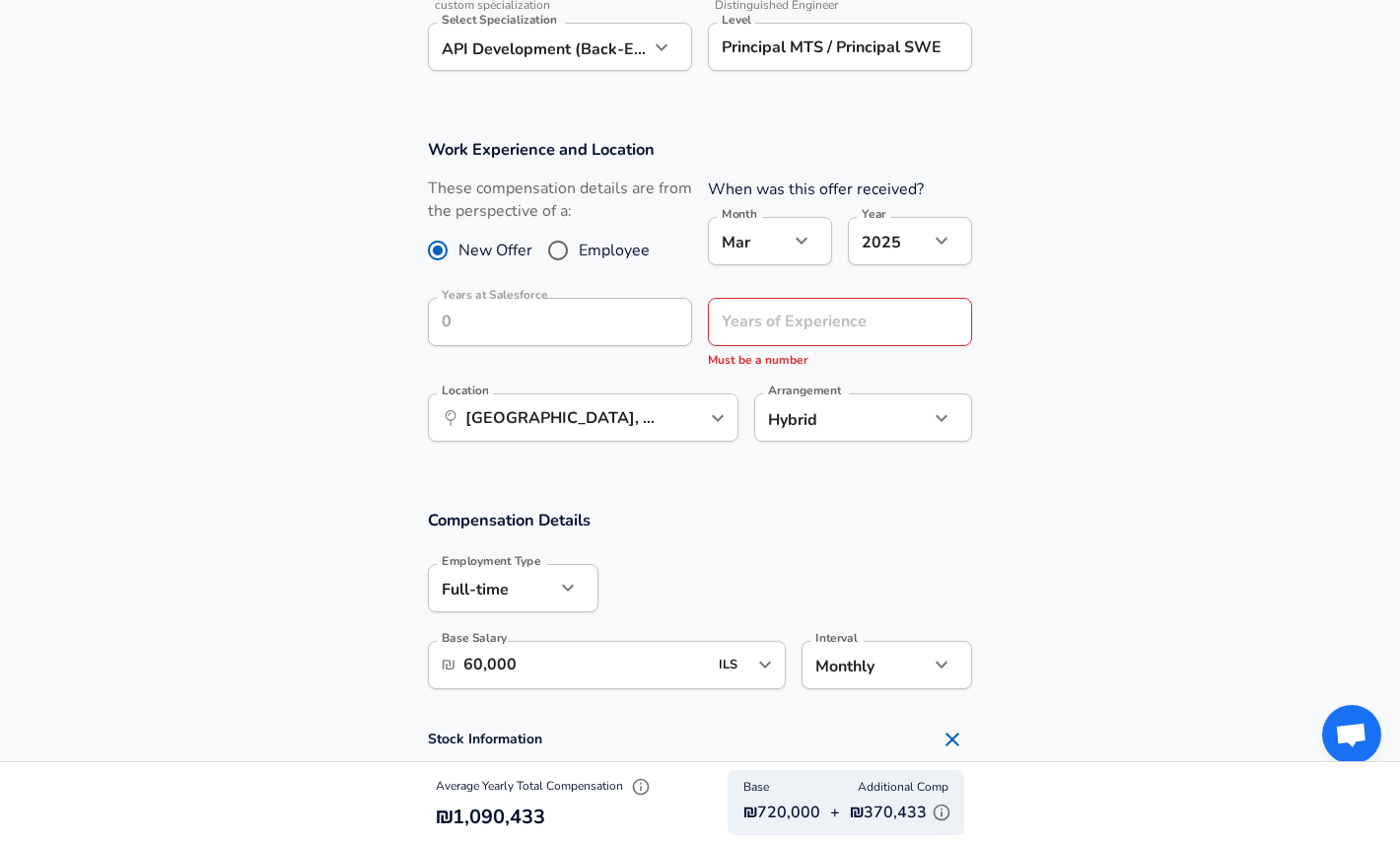scroll, scrollTop: 719, scrollLeft: 0, axis: vertical 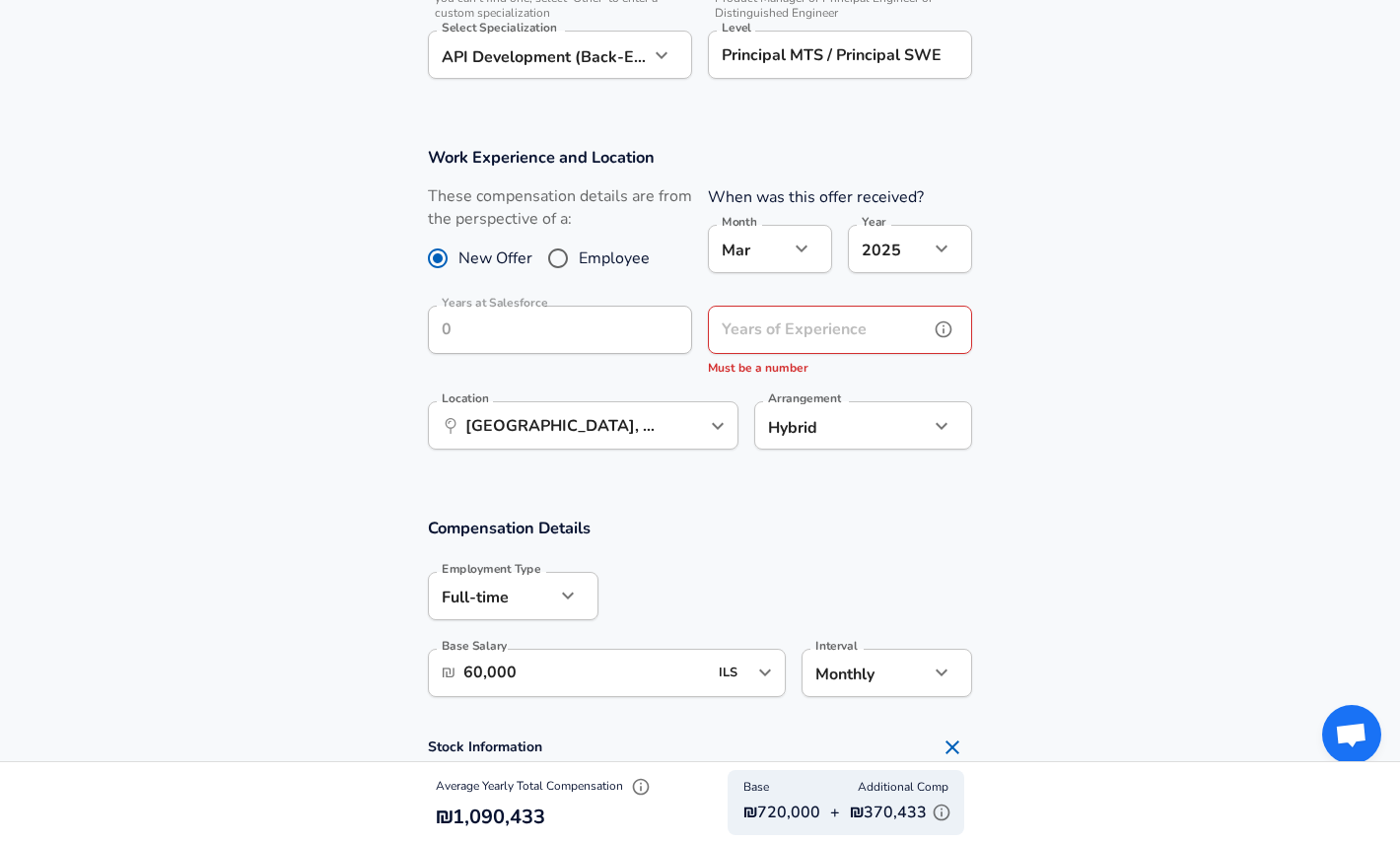 click on "Years of Experience Years of Experience Must be a number" at bounding box center (840, 342) 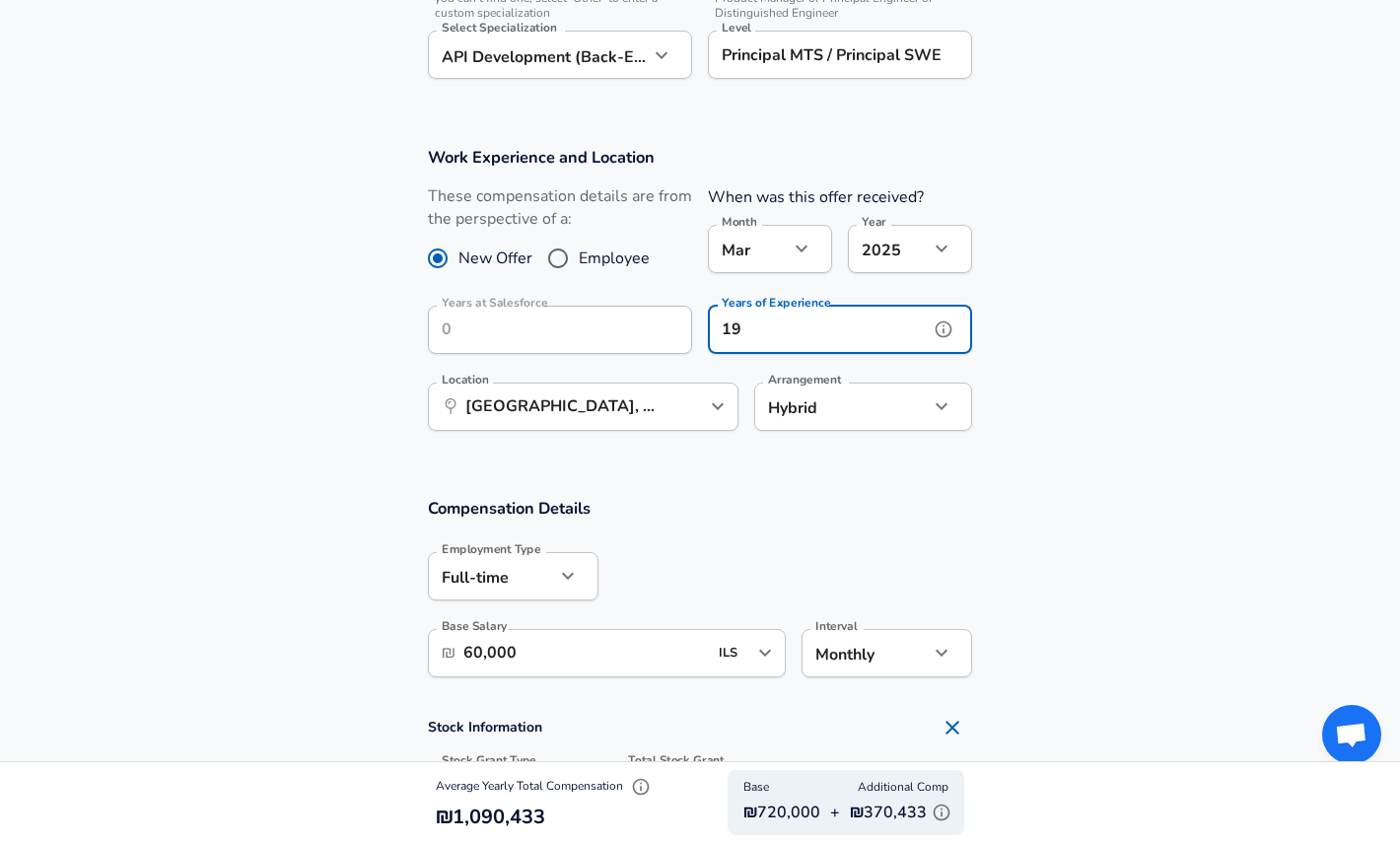 type on "19" 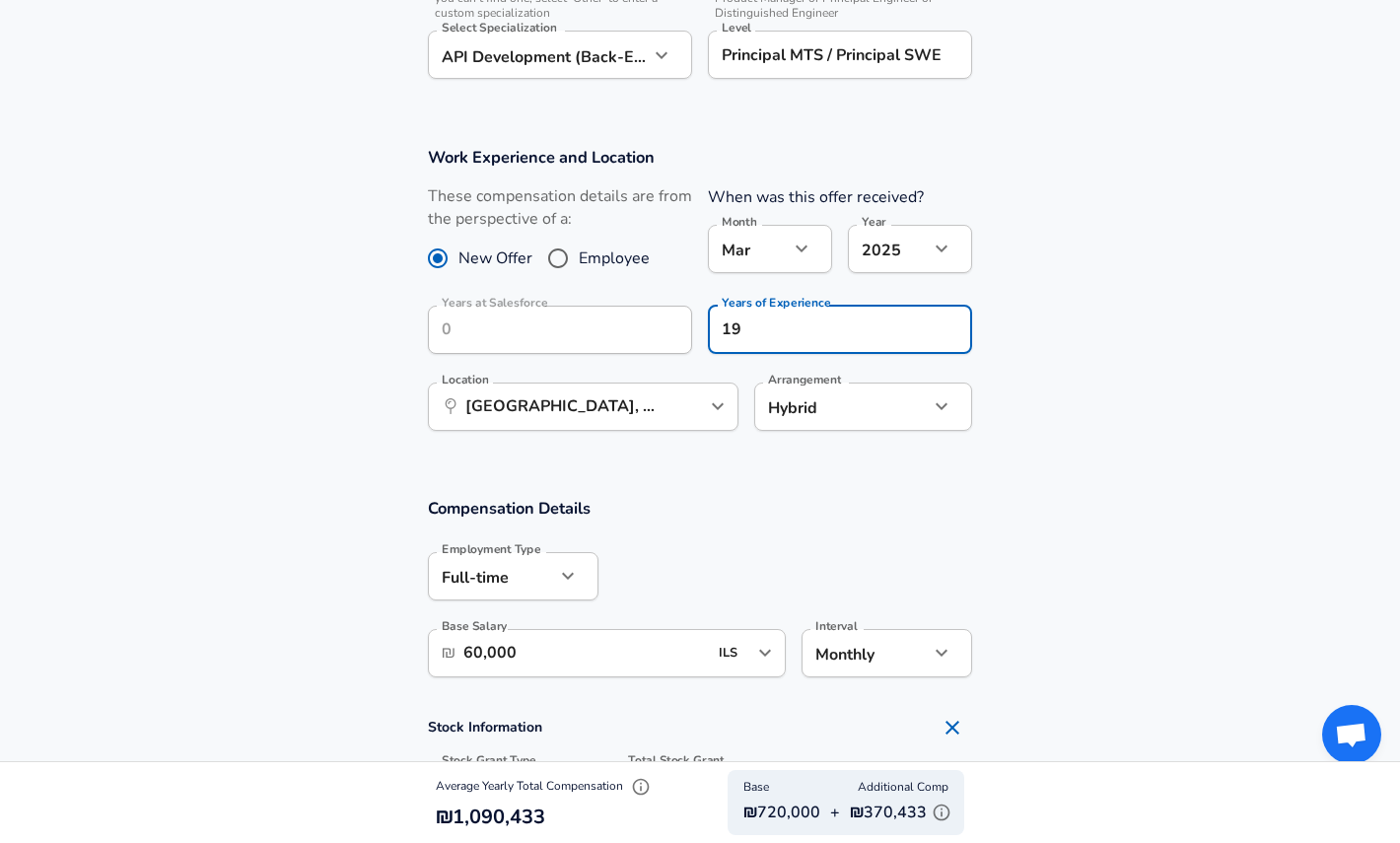click on "Work Experience and Location These compensation details are from the perspective of a: New Offer Employee When was this offer received? Month [DATE] Month Year [DATE] 2025 Year Years at Salesforce Years at Salesforce Years of Experience 19 Years of Experience Location ​ [GEOGRAPHIC_DATA], [GEOGRAPHIC_DATA], [GEOGRAPHIC_DATA] Location Arrangement Hybrid hybrid Arrangement" at bounding box center (700, 295) 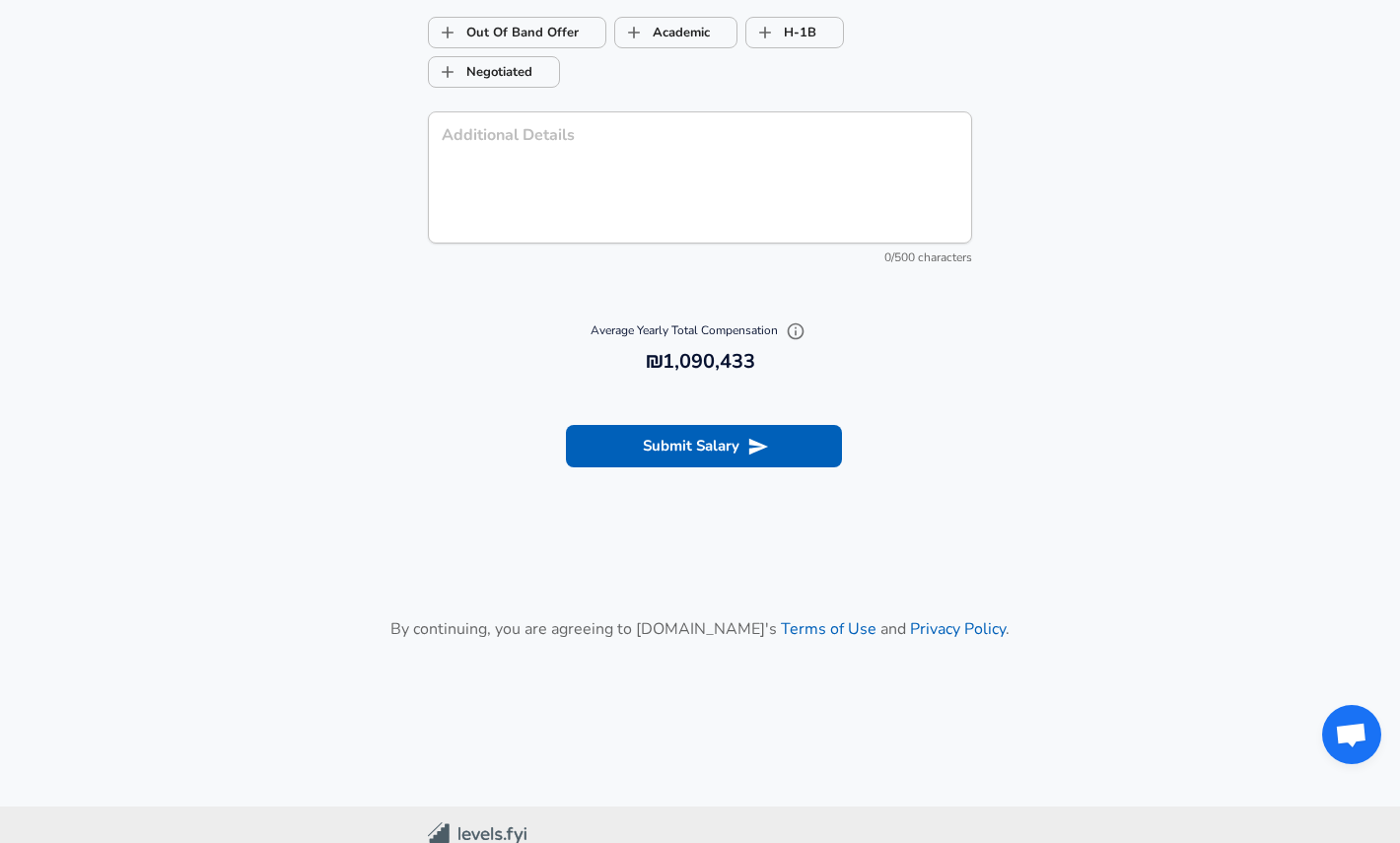 scroll, scrollTop: 2278, scrollLeft: 0, axis: vertical 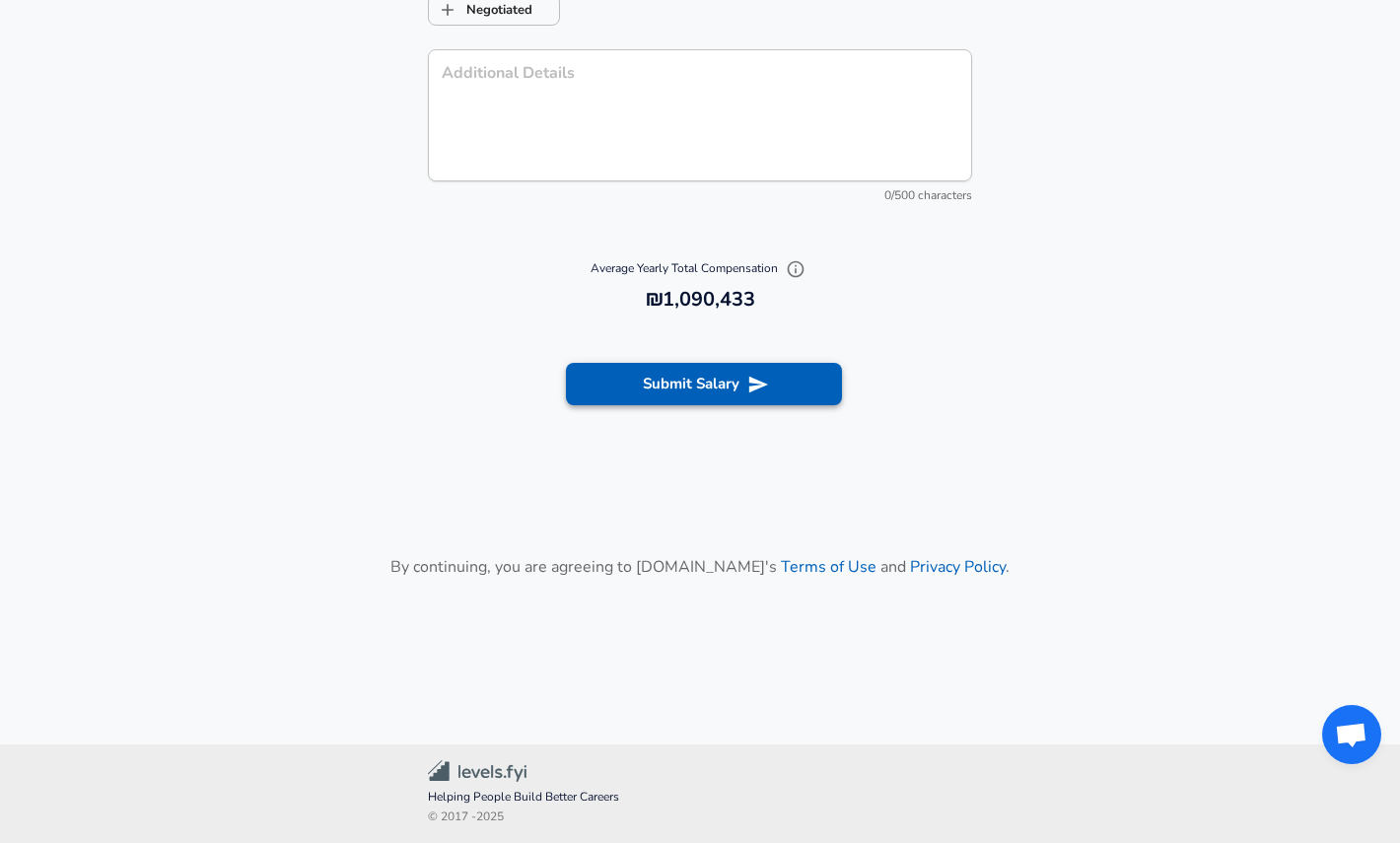 click on "Submit Salary" at bounding box center [704, 384] 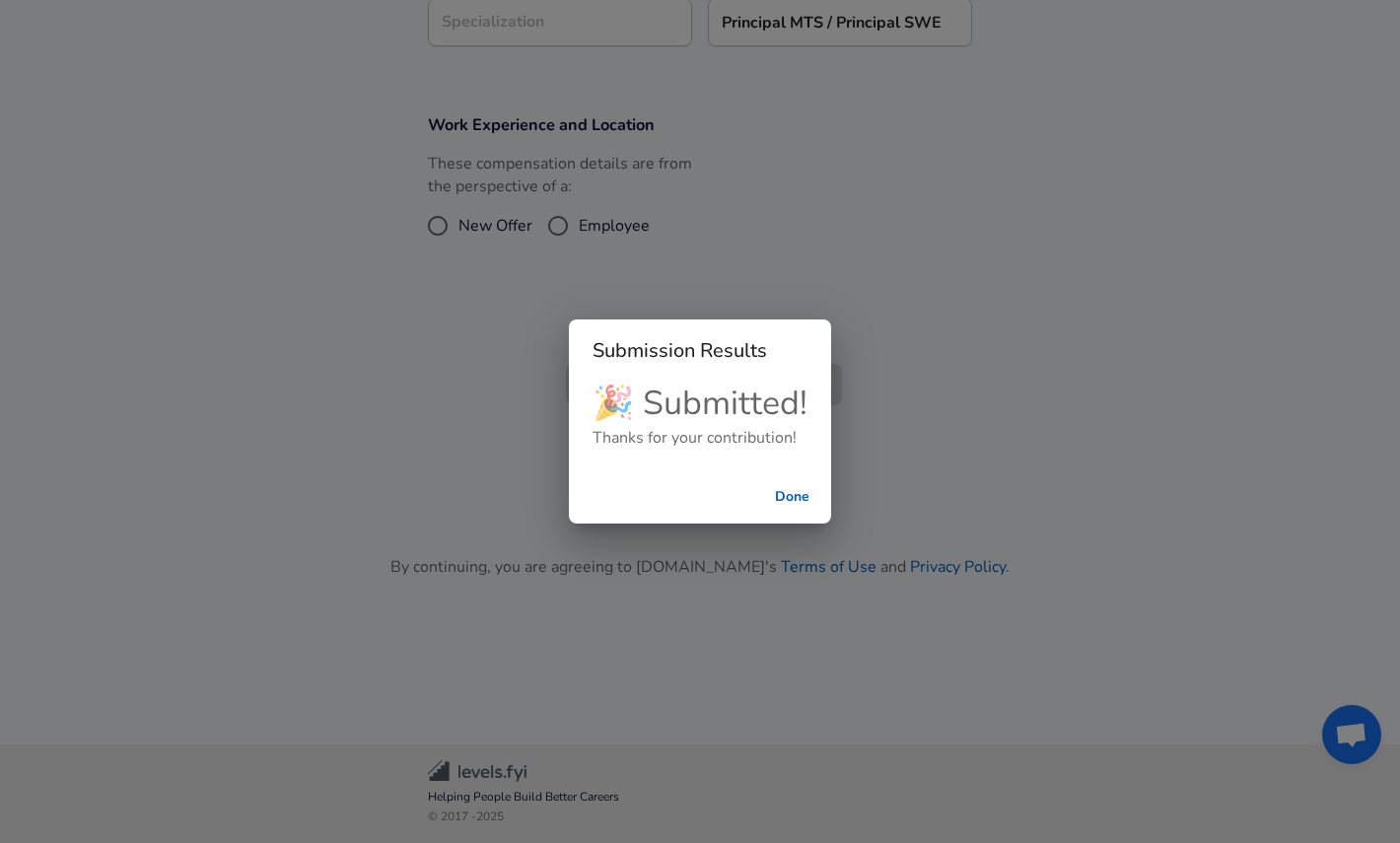 scroll, scrollTop: 661, scrollLeft: 0, axis: vertical 